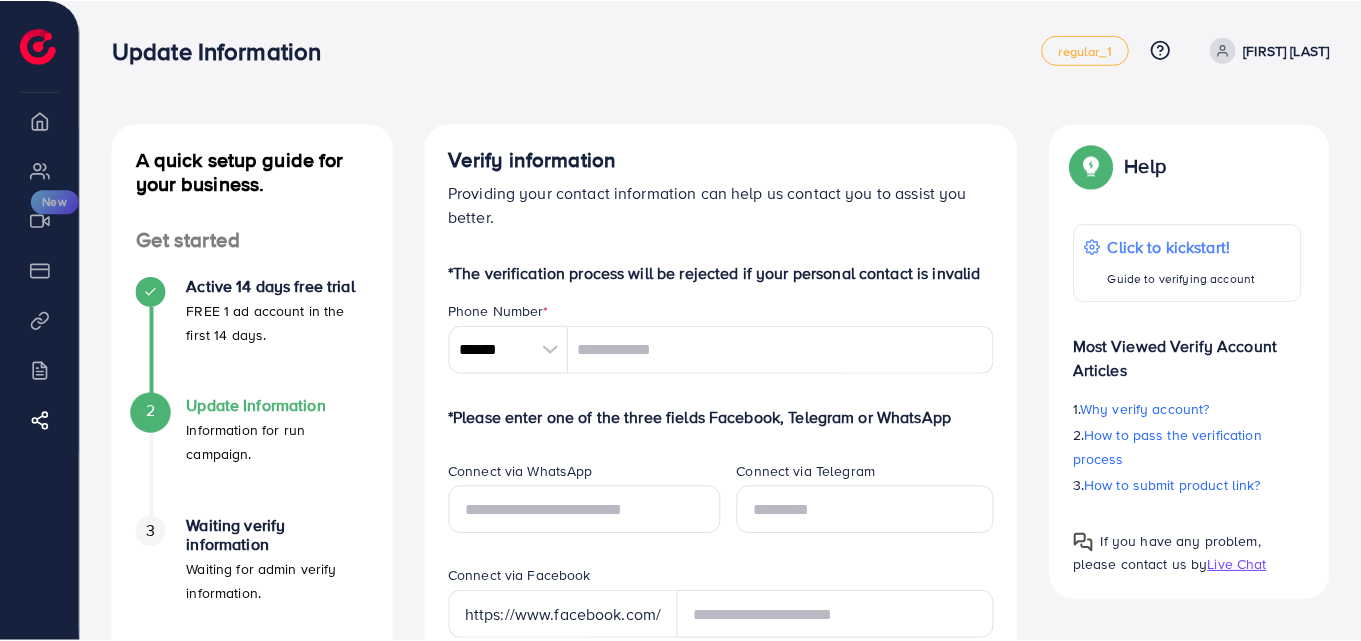 scroll, scrollTop: 0, scrollLeft: 0, axis: both 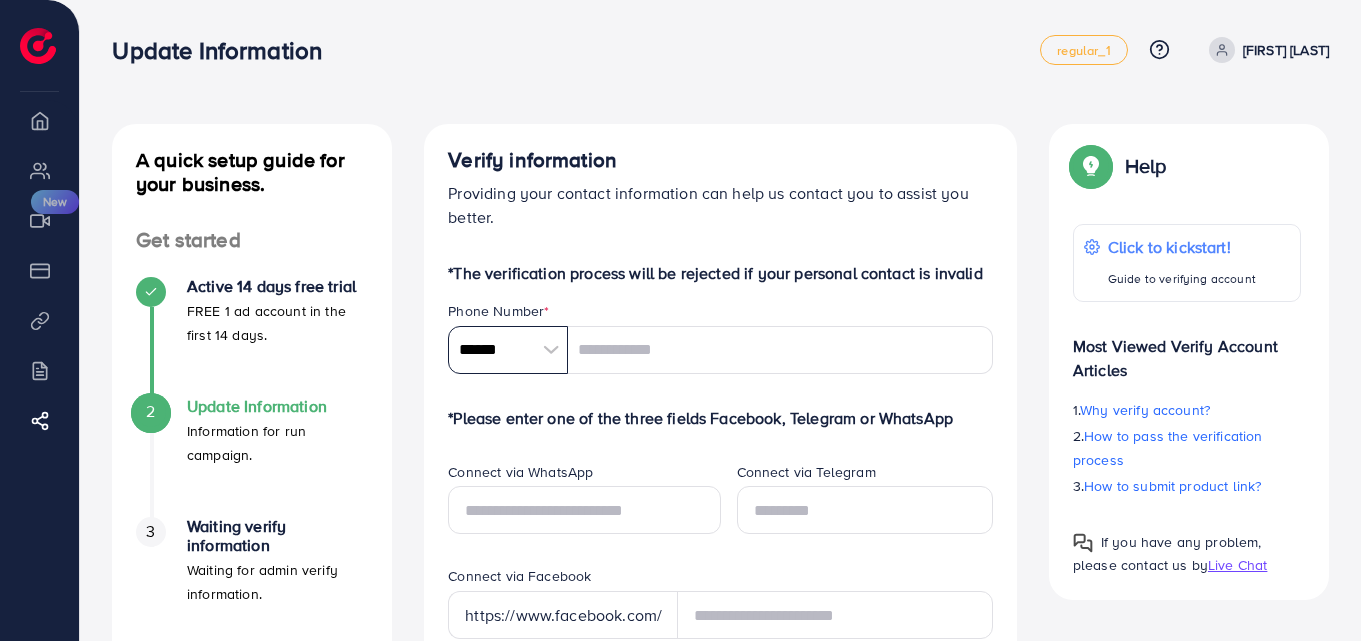 click on "******" at bounding box center [508, 350] 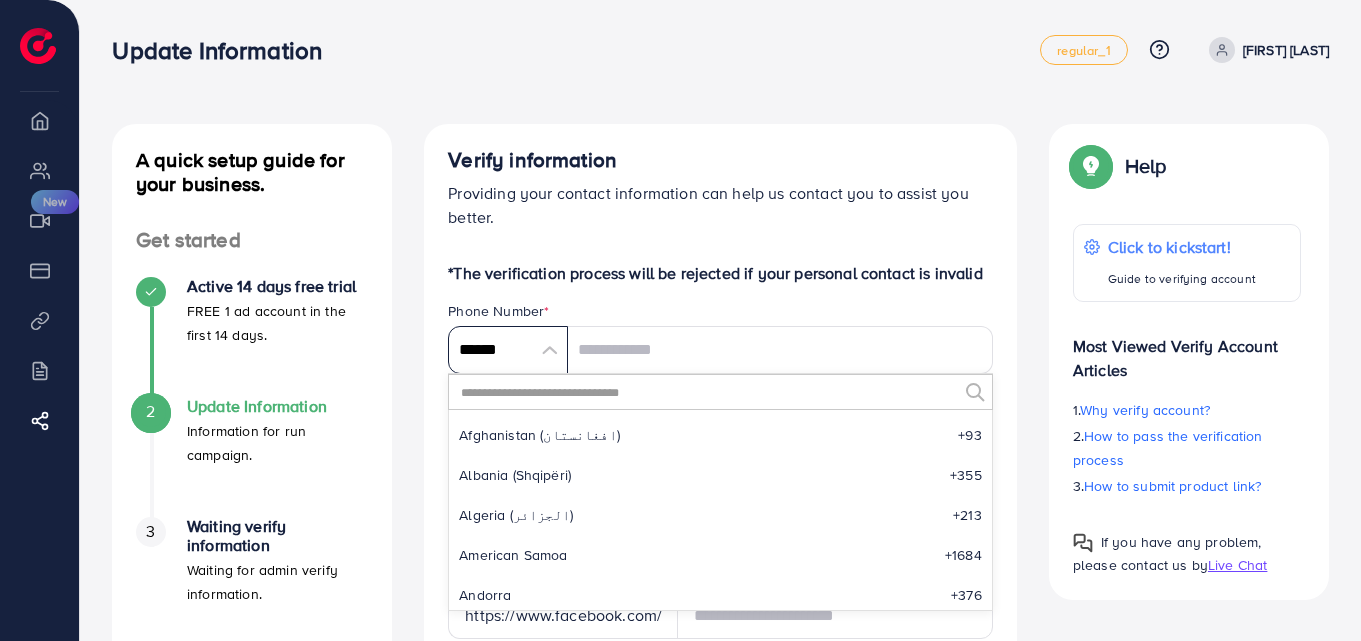 scroll, scrollTop: 9285, scrollLeft: 0, axis: vertical 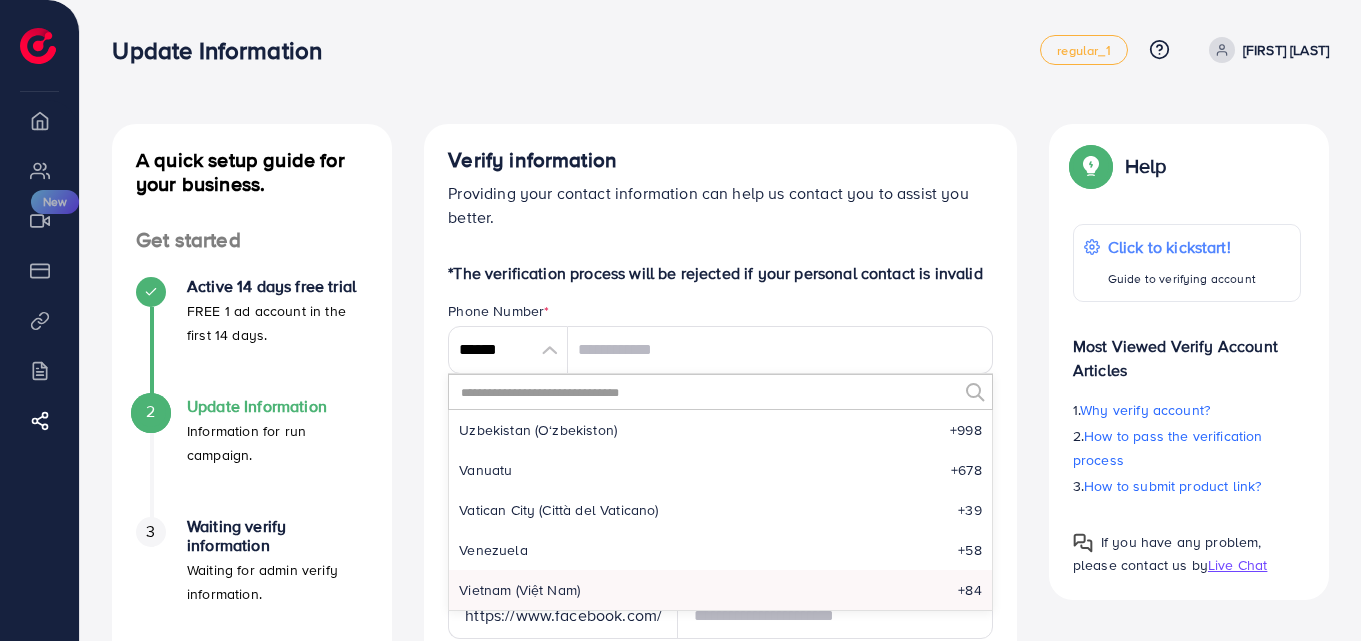 click at bounding box center (708, 392) 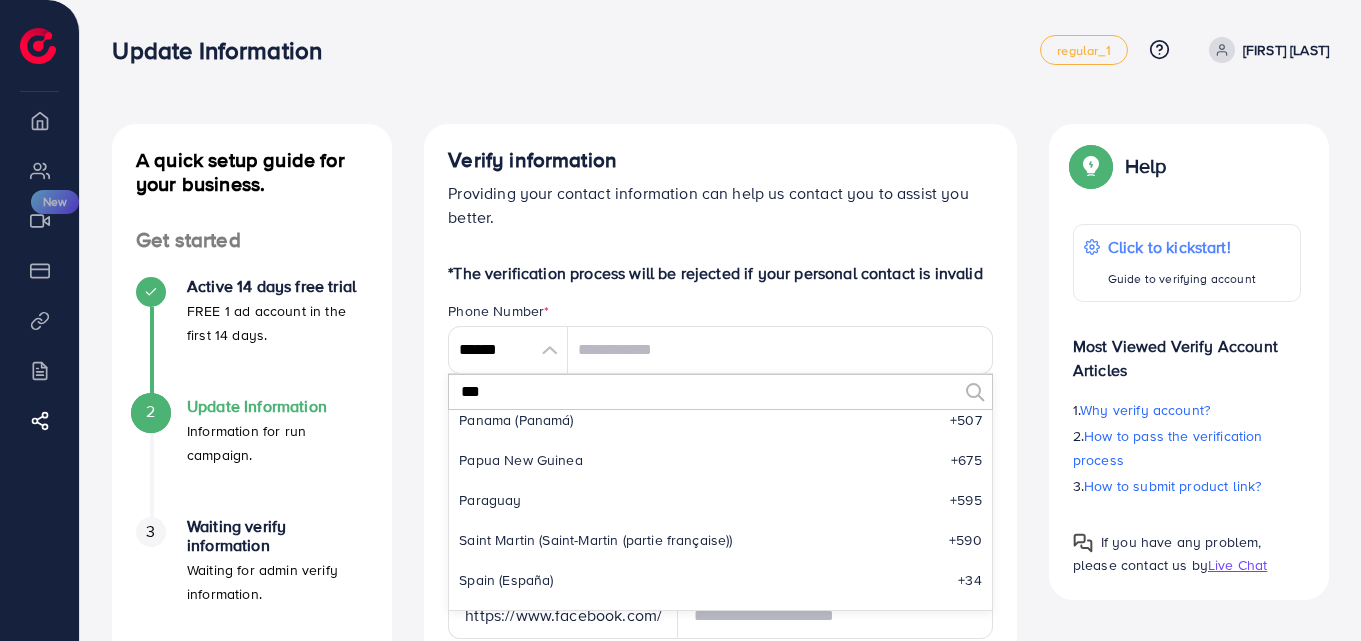 scroll, scrollTop: 0, scrollLeft: 0, axis: both 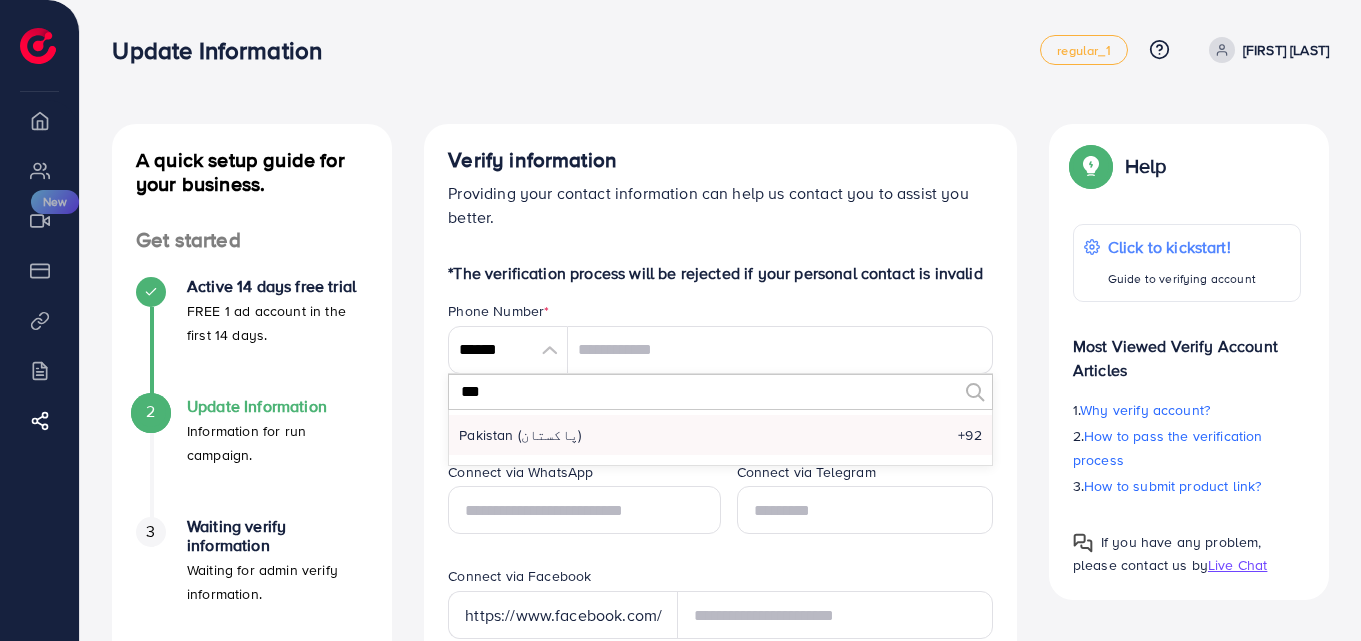 type on "***" 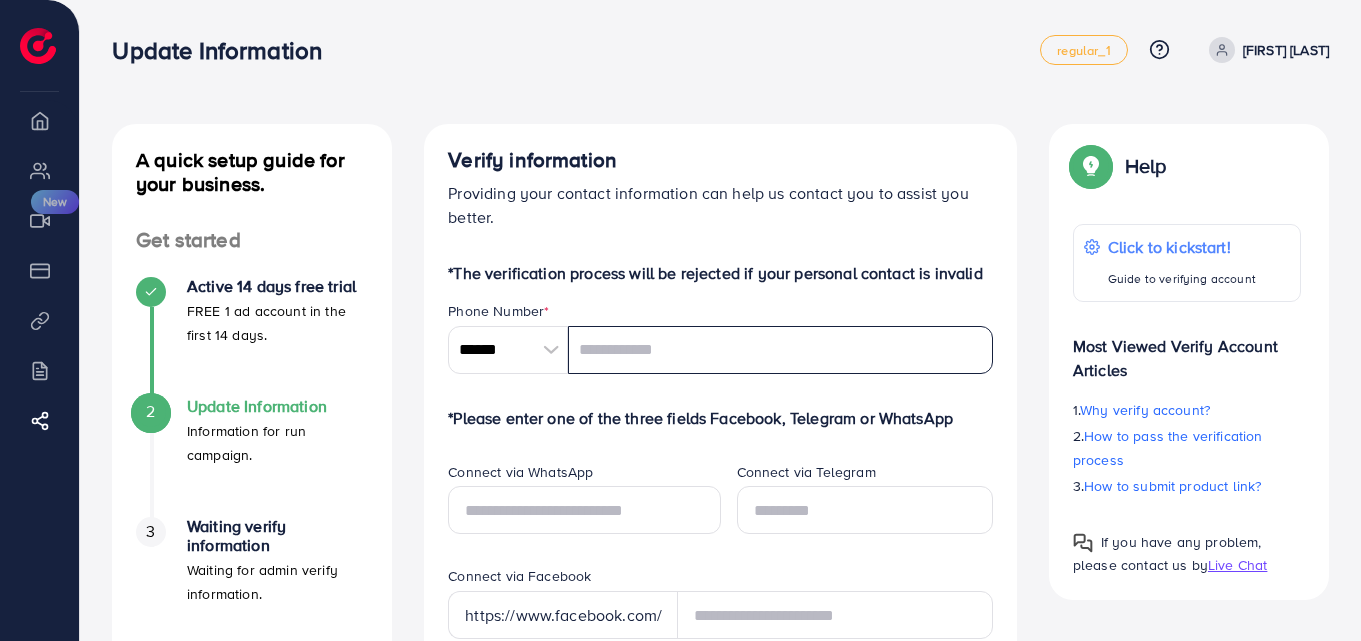 click at bounding box center (780, 350) 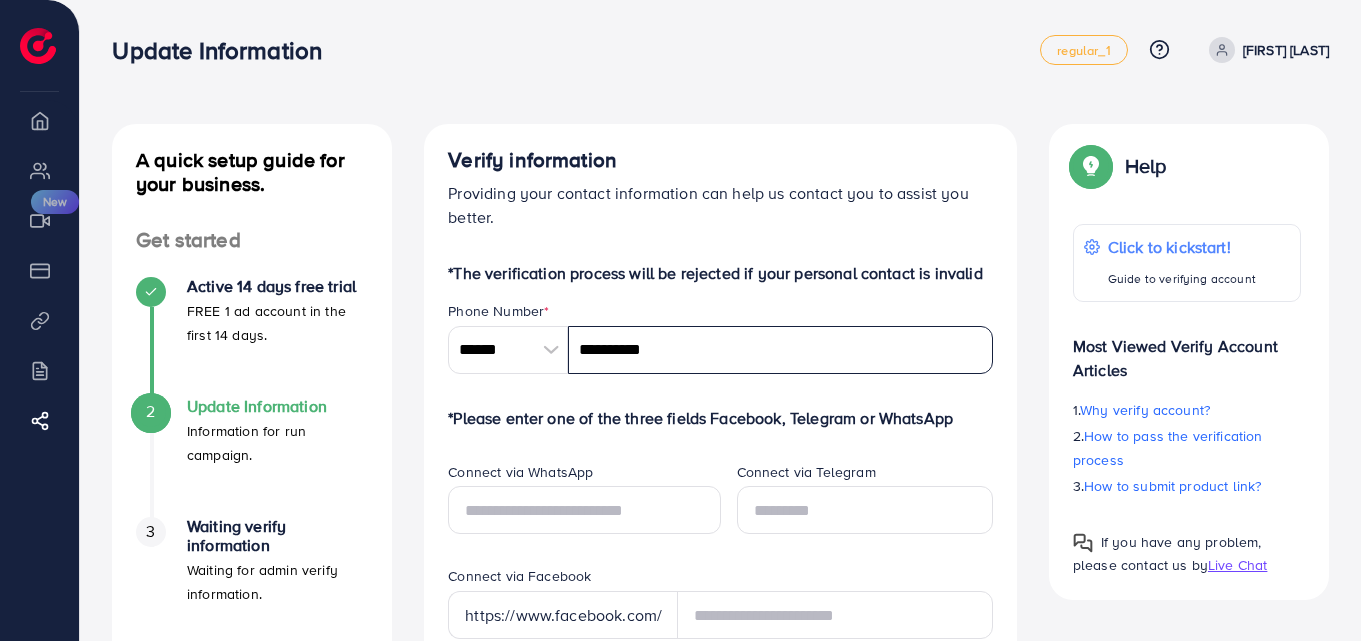 type on "**********" 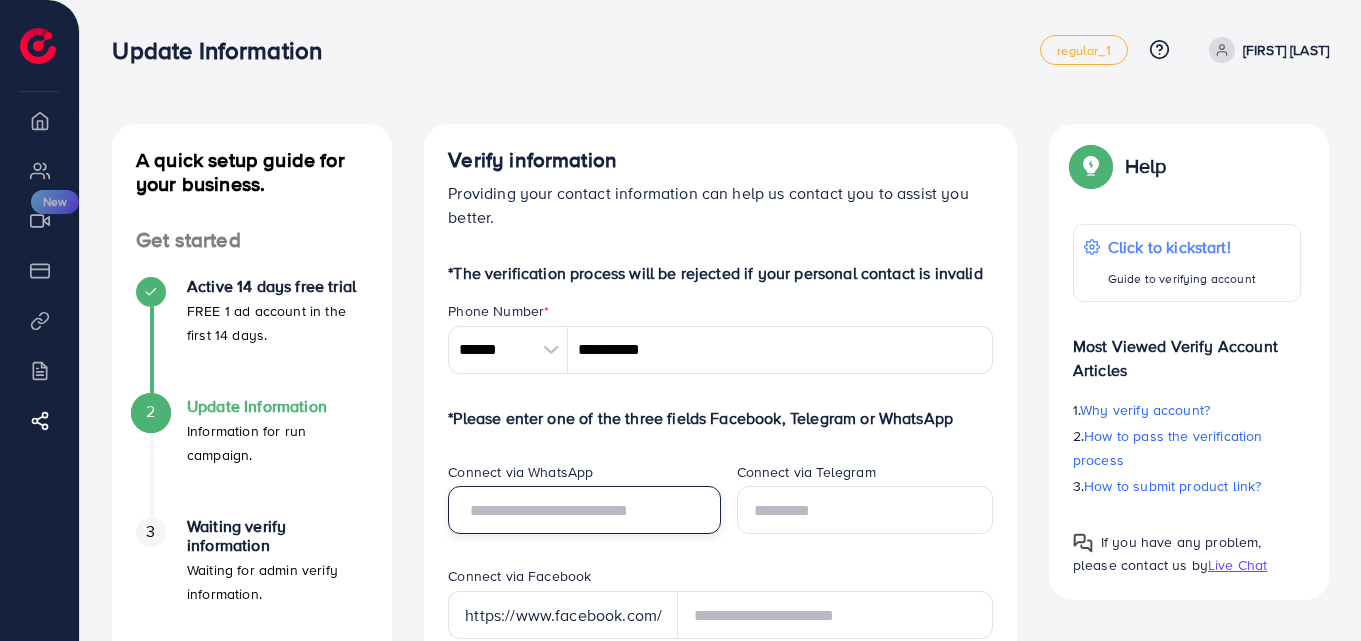 click at bounding box center [584, 510] 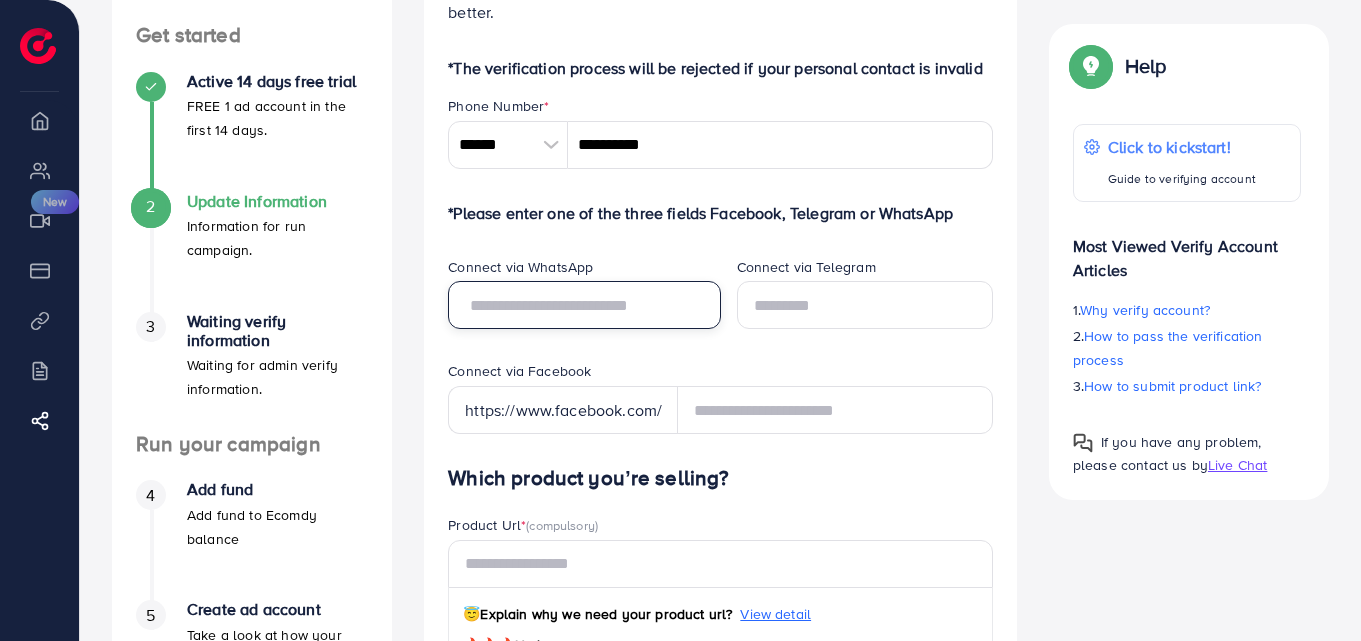 scroll, scrollTop: 220, scrollLeft: 0, axis: vertical 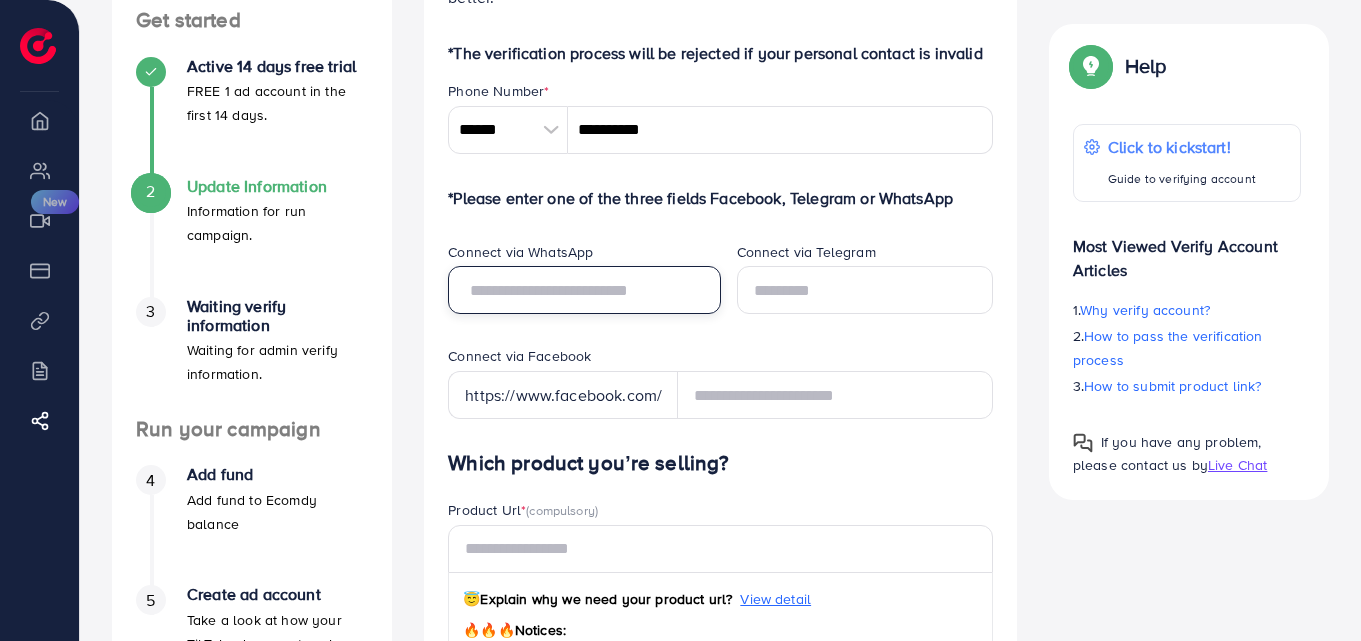 click at bounding box center (584, 290) 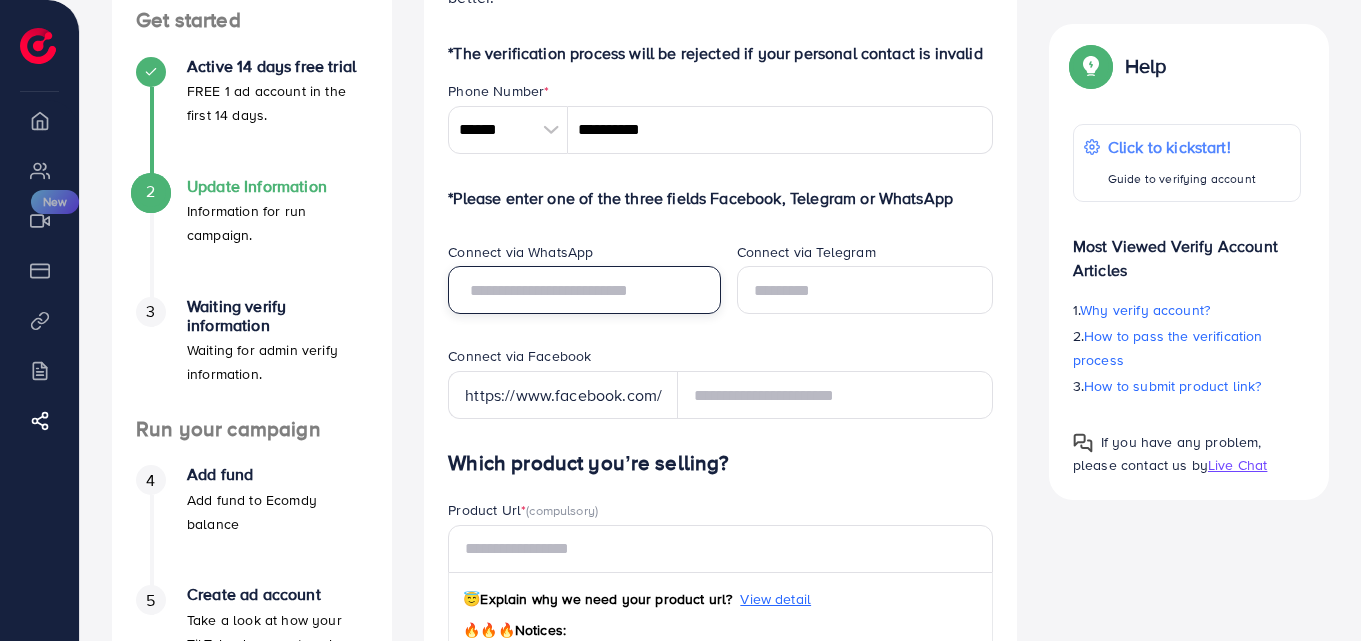 type on "*" 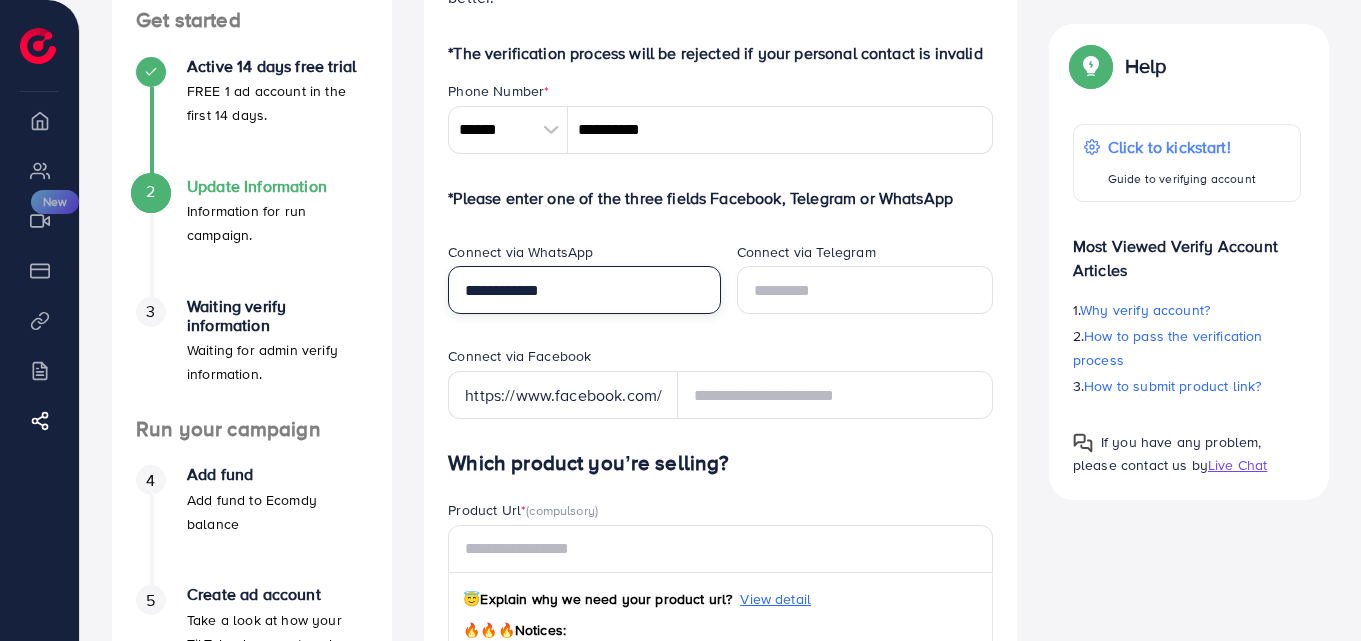 type on "**********" 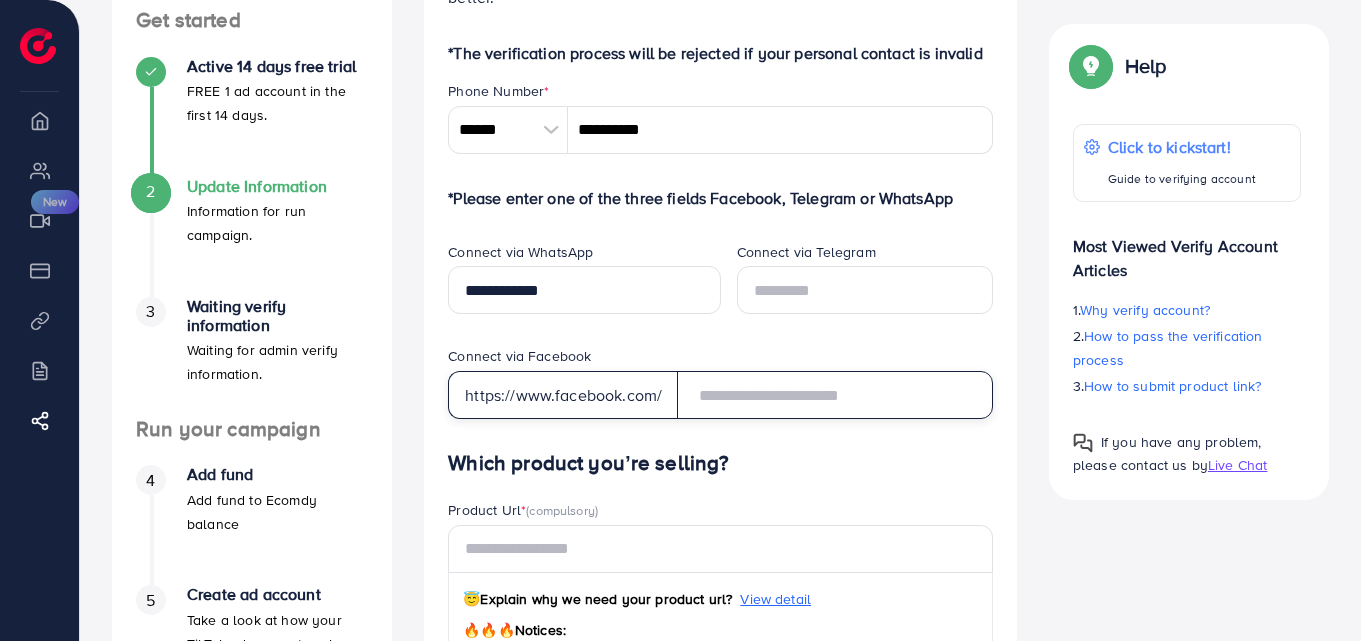 click at bounding box center [835, 395] 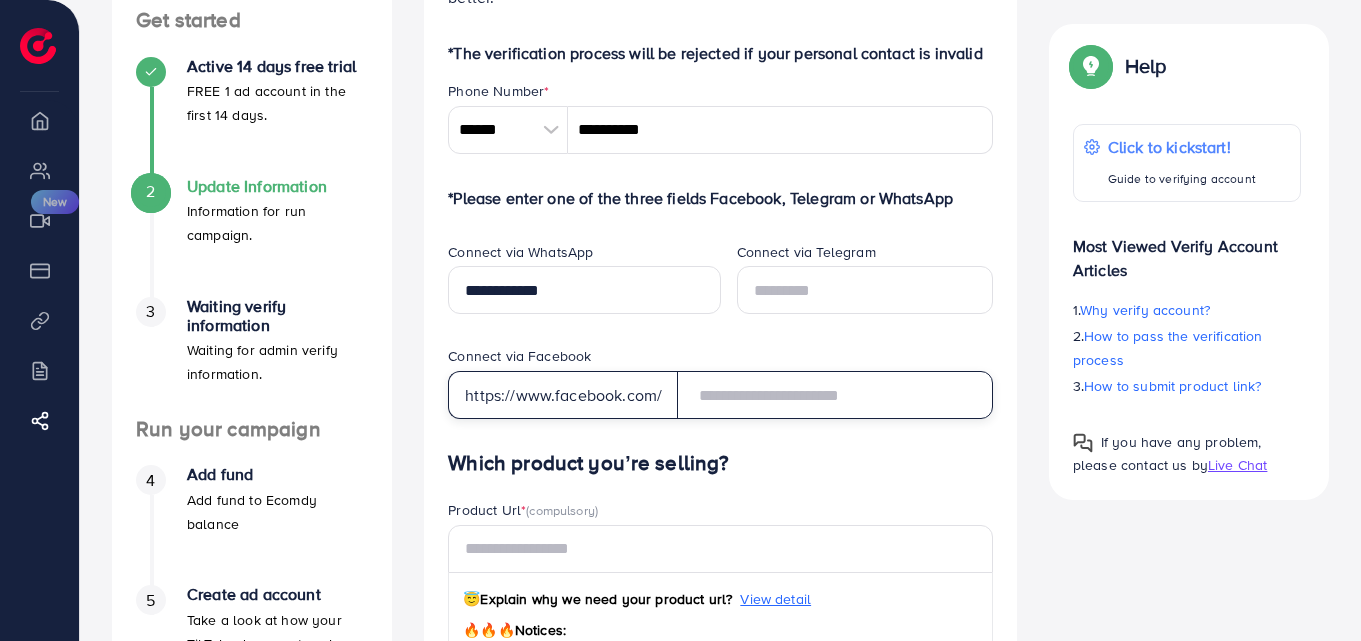 paste on "**********" 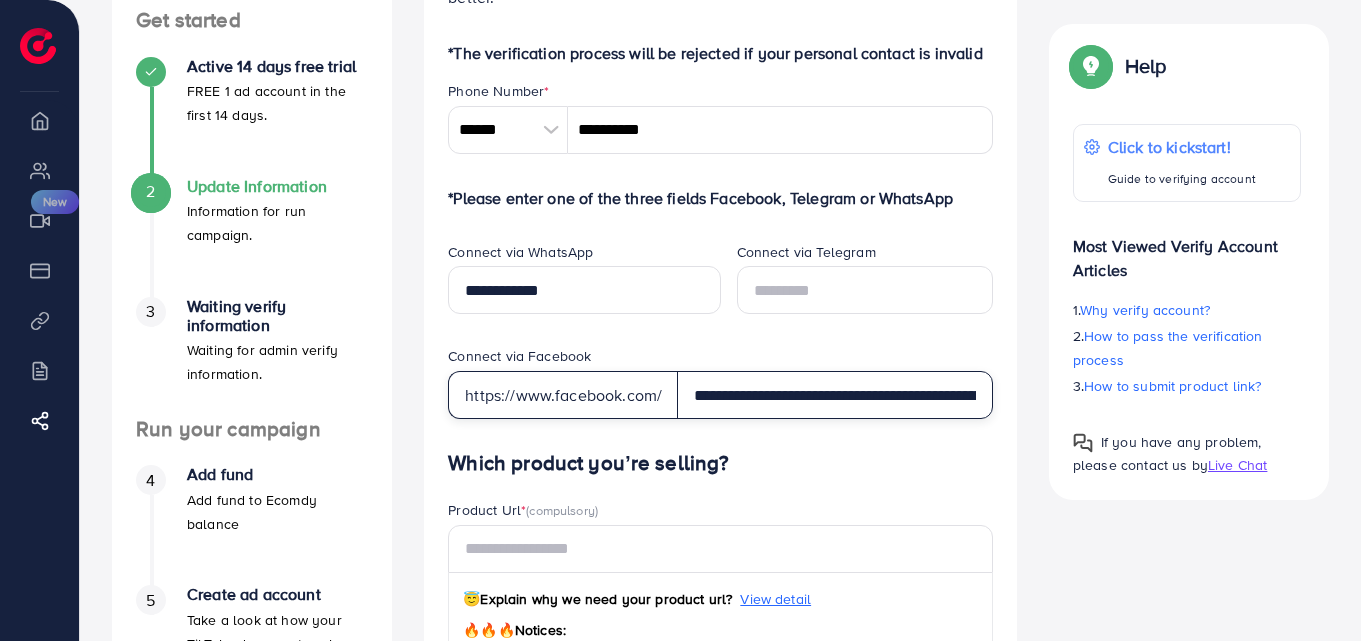 scroll, scrollTop: 0, scrollLeft: 134, axis: horizontal 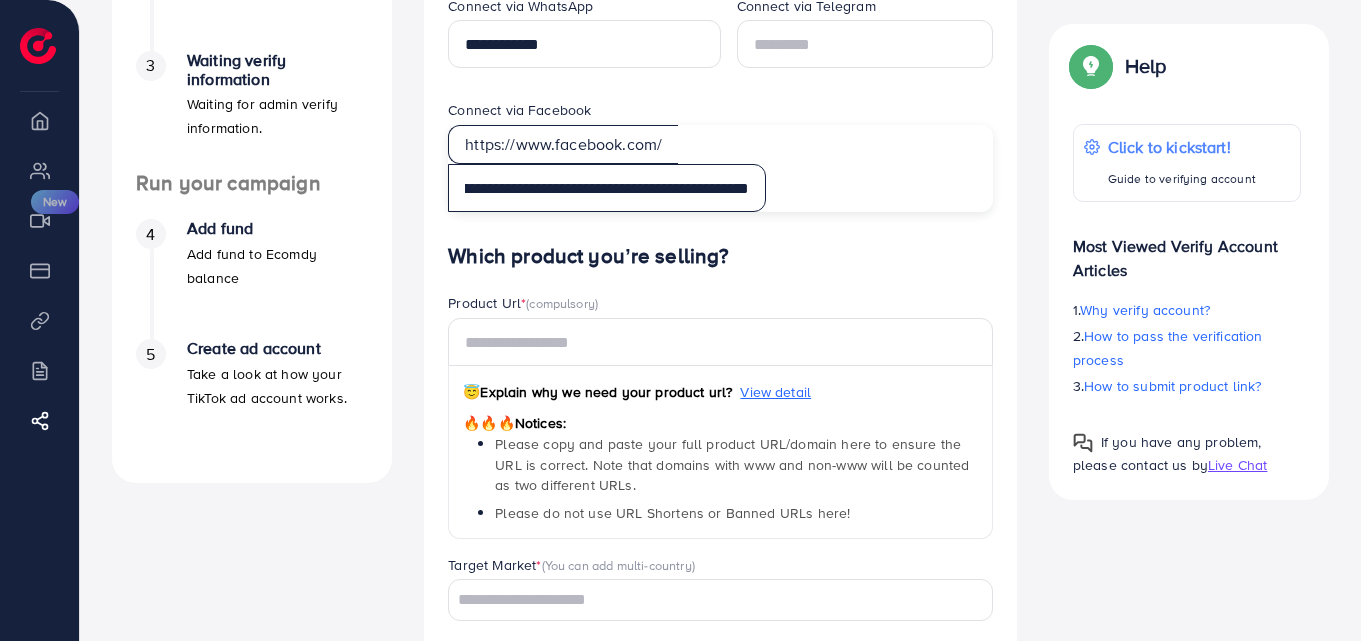 type on "**********" 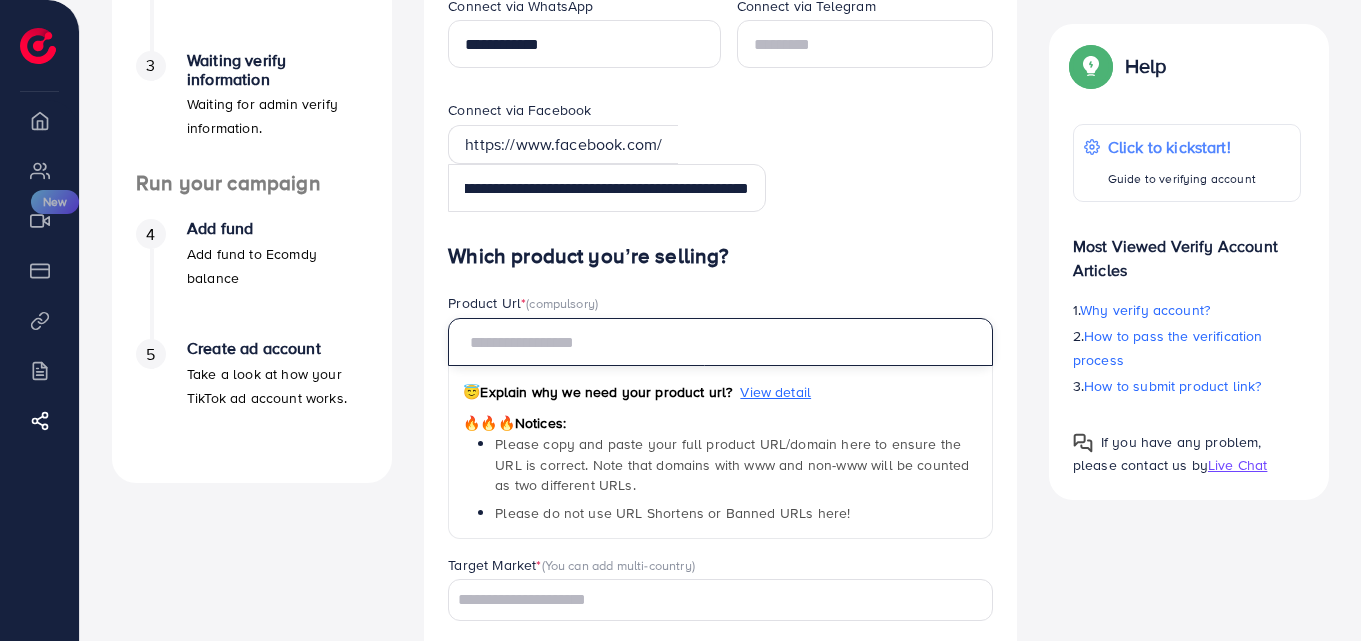 click at bounding box center (720, 342) 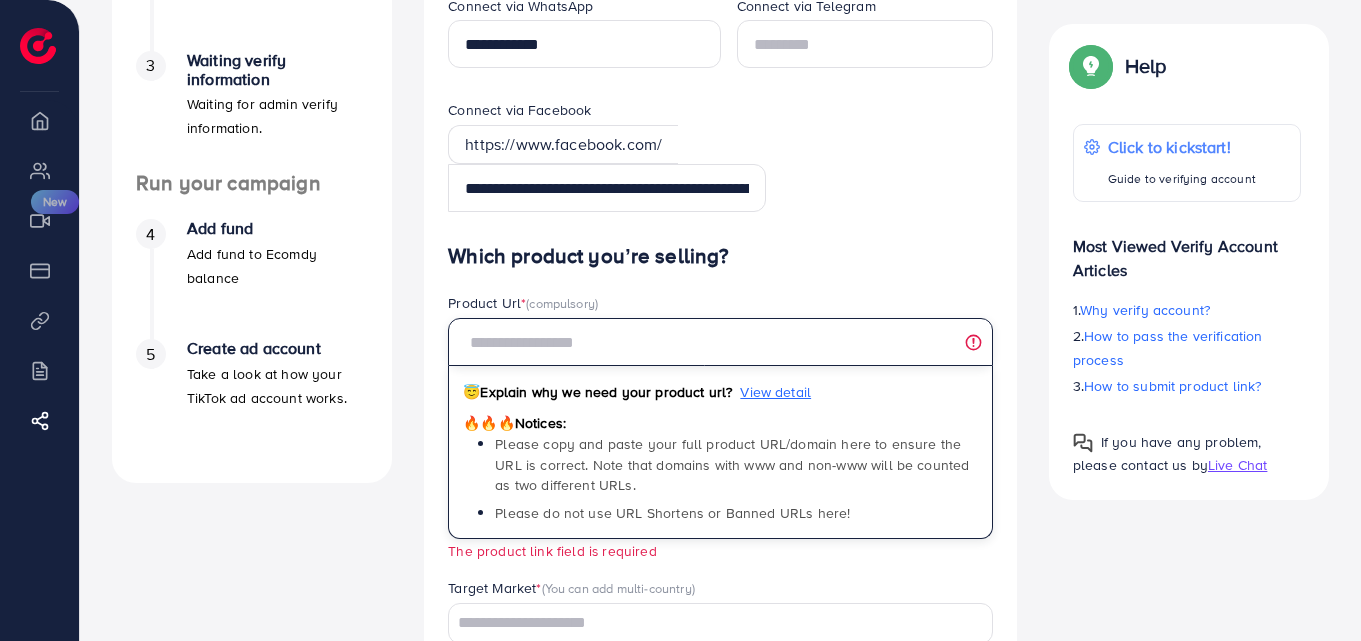 paste on "**********" 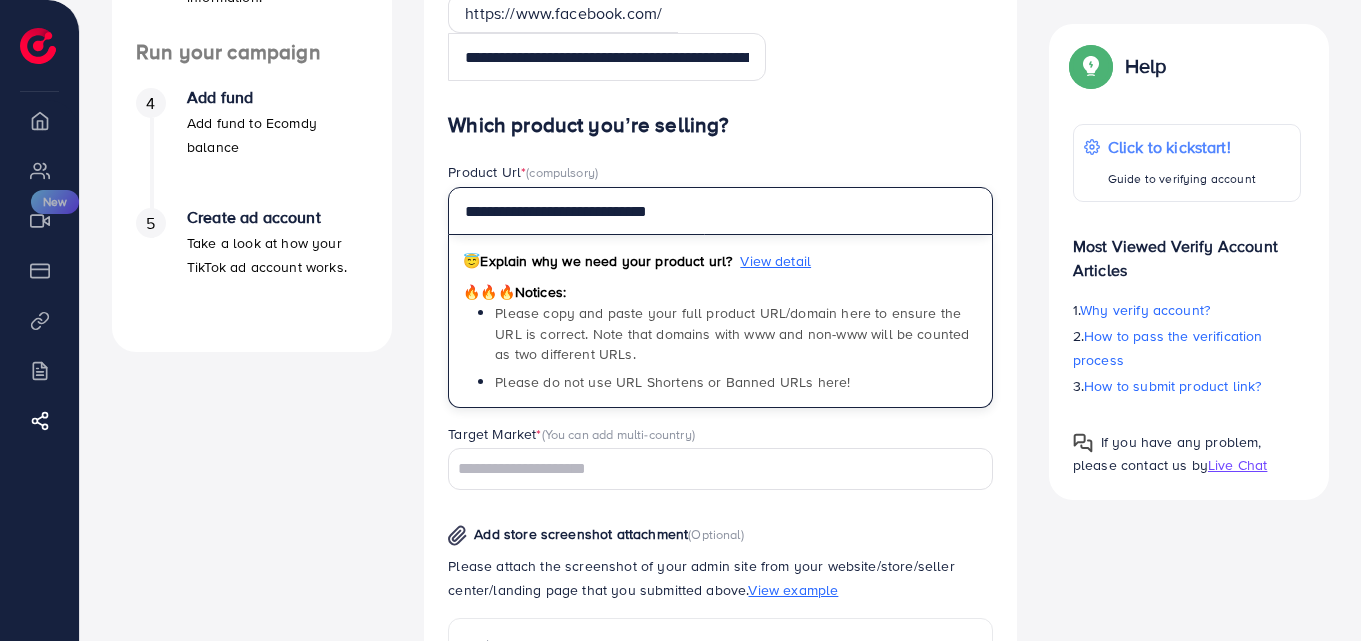 scroll, scrollTop: 627, scrollLeft: 0, axis: vertical 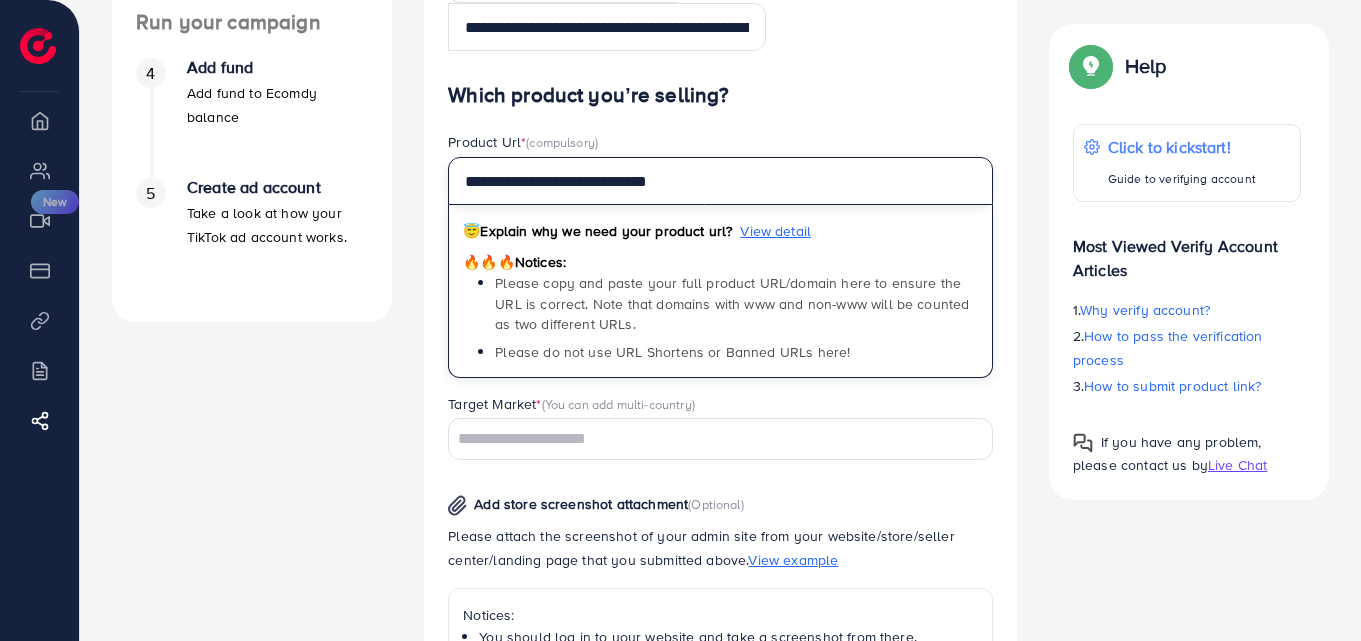 type on "**********" 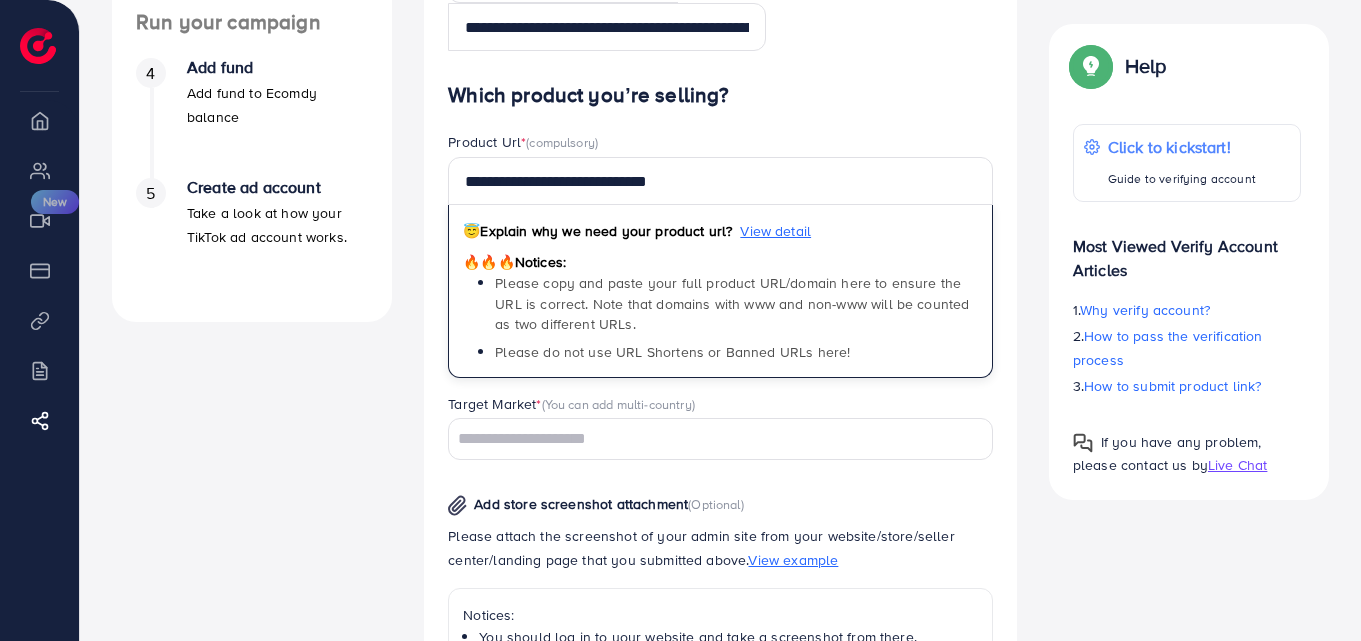 click at bounding box center [709, 439] 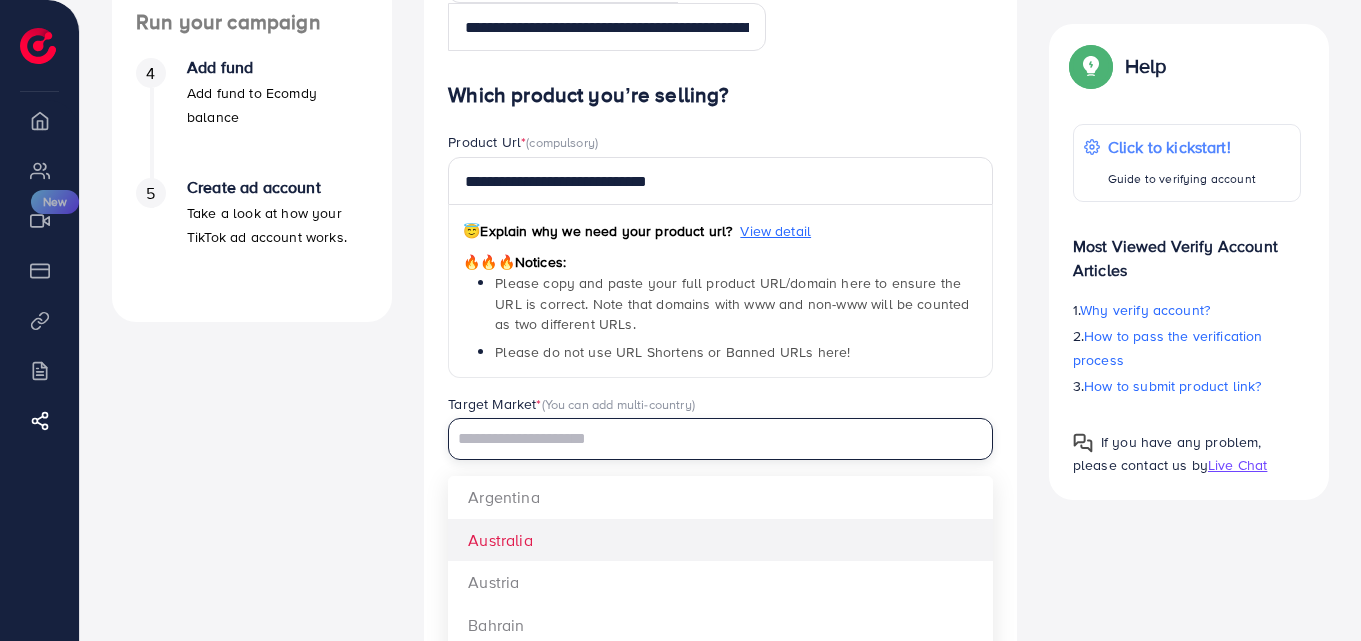 scroll, scrollTop: 1100, scrollLeft: 0, axis: vertical 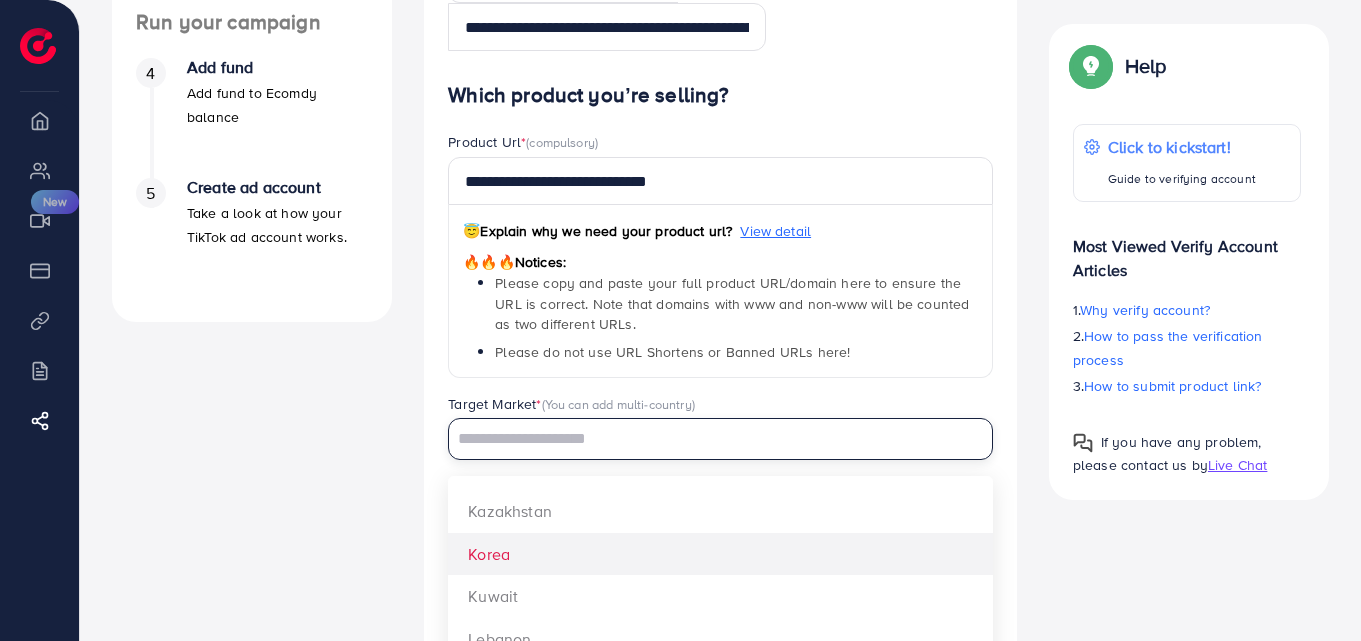 click at bounding box center (709, 439) 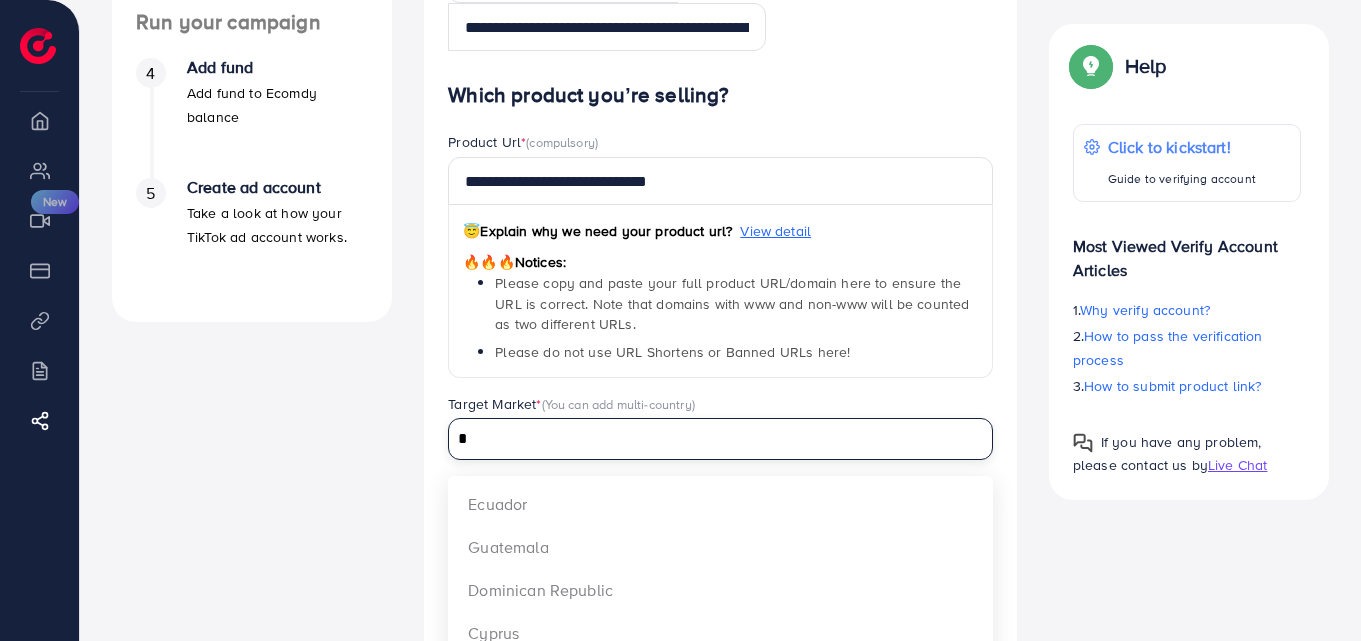 scroll, scrollTop: 0, scrollLeft: 0, axis: both 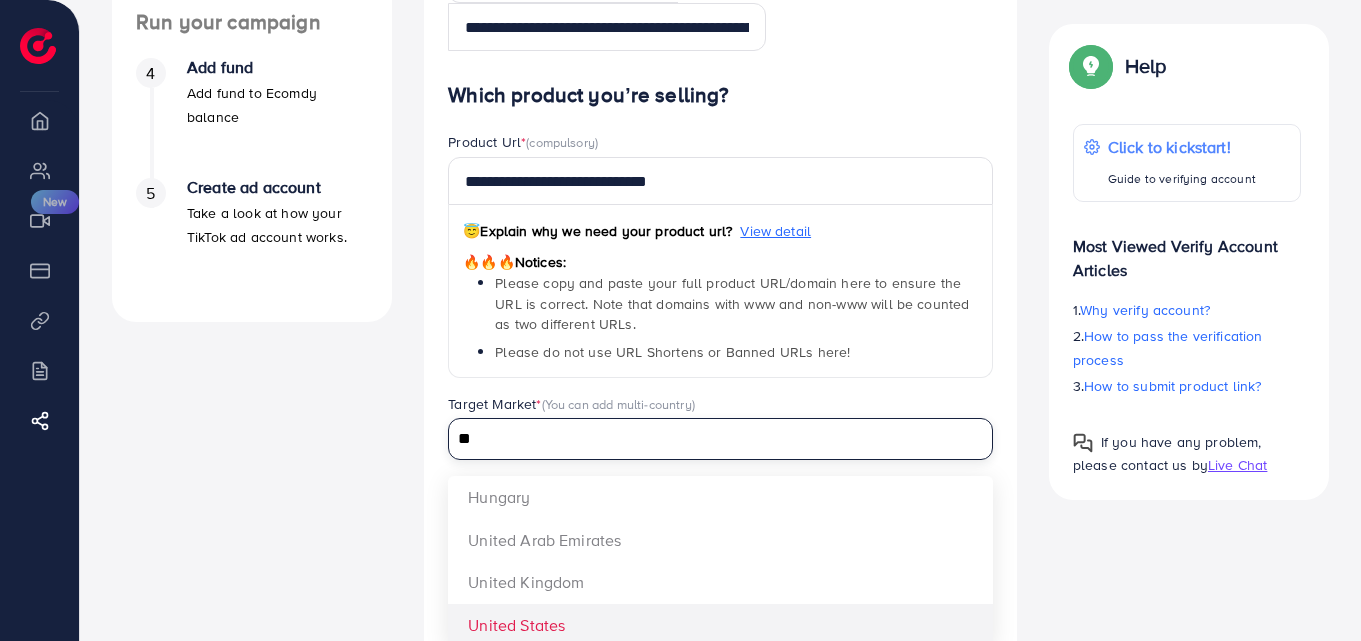 type on "**" 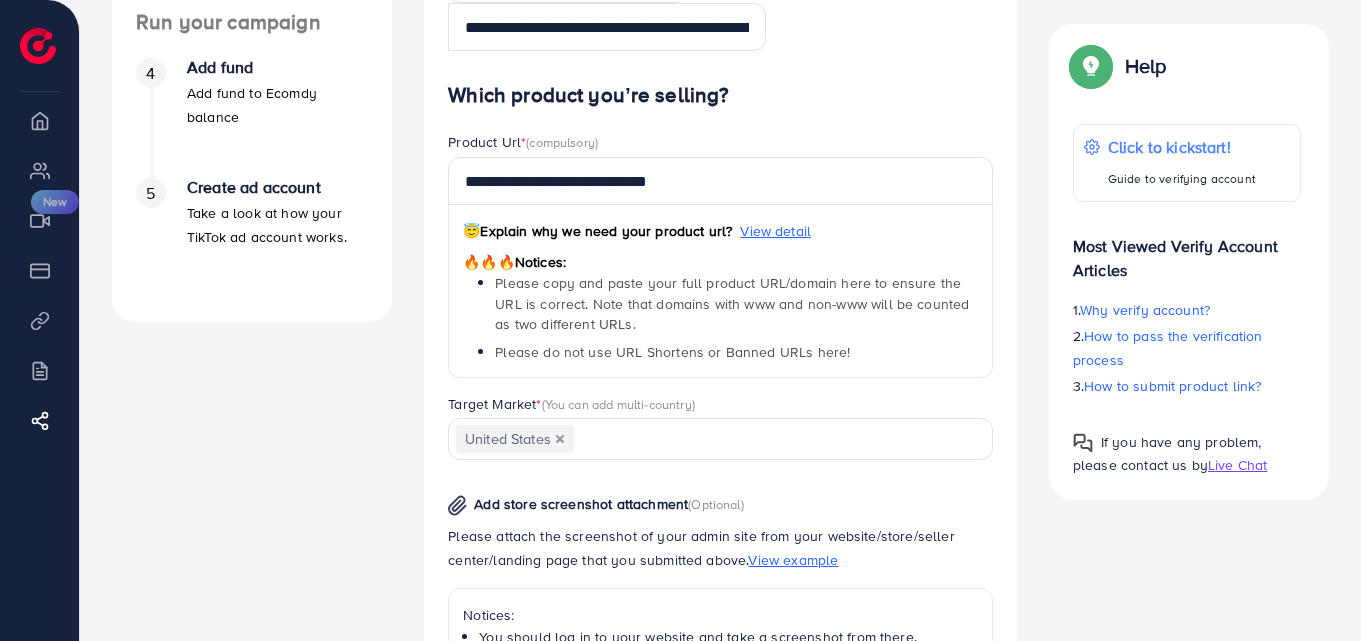 click on "**********" at bounding box center (720, 541) 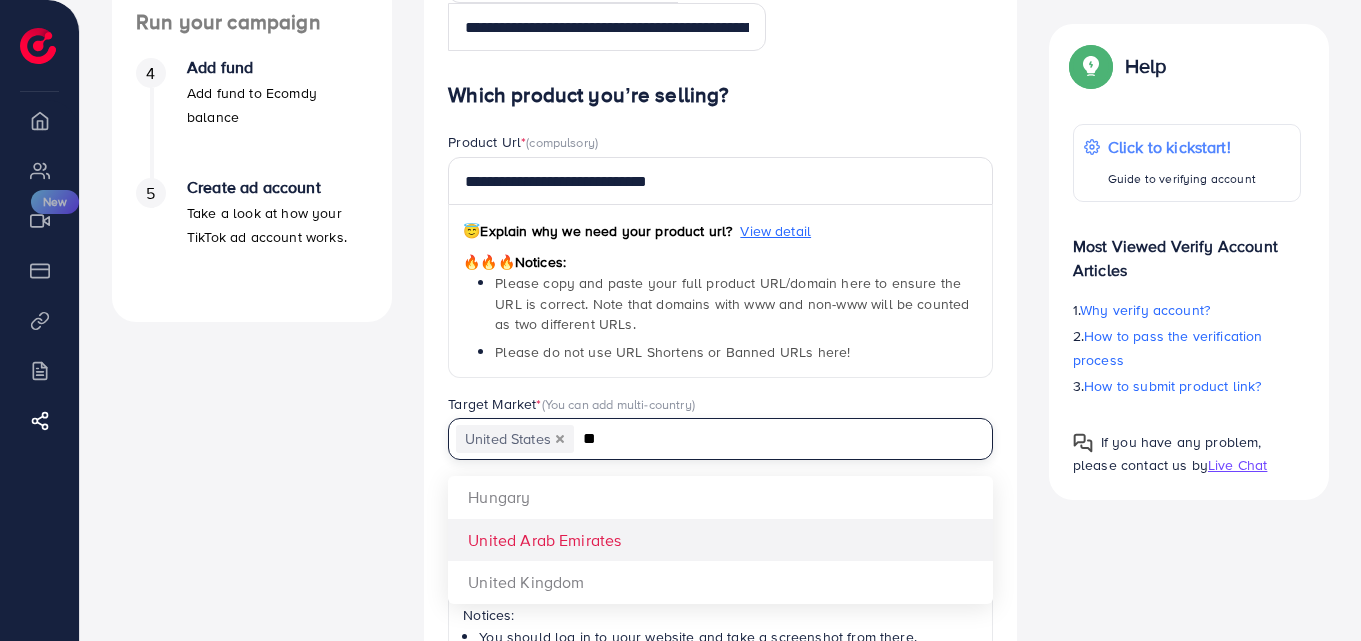 type on "**" 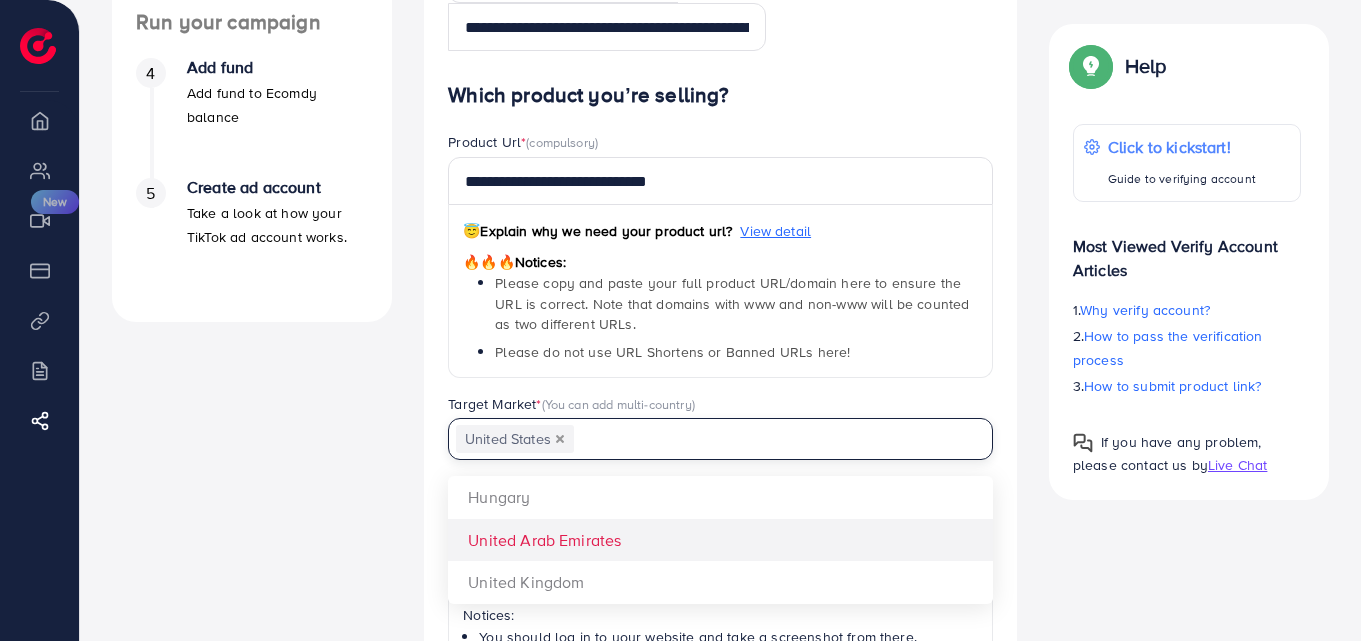 click on "**********" at bounding box center [720, 541] 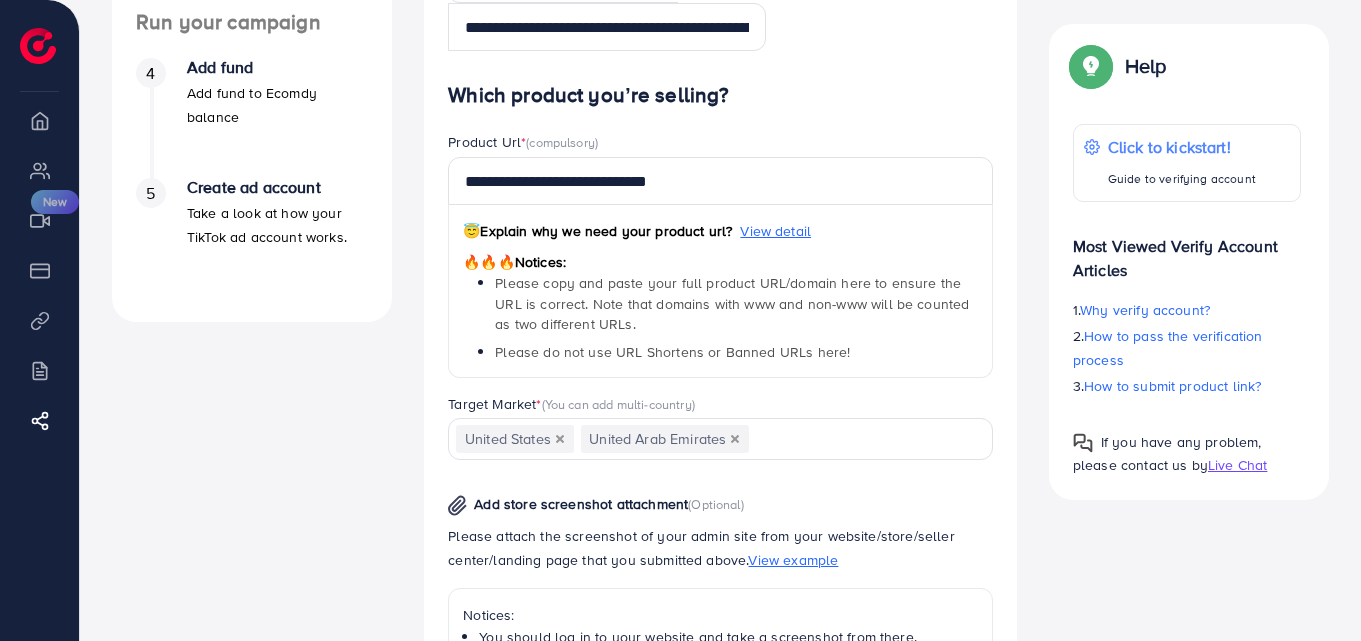 click at bounding box center (859, 439) 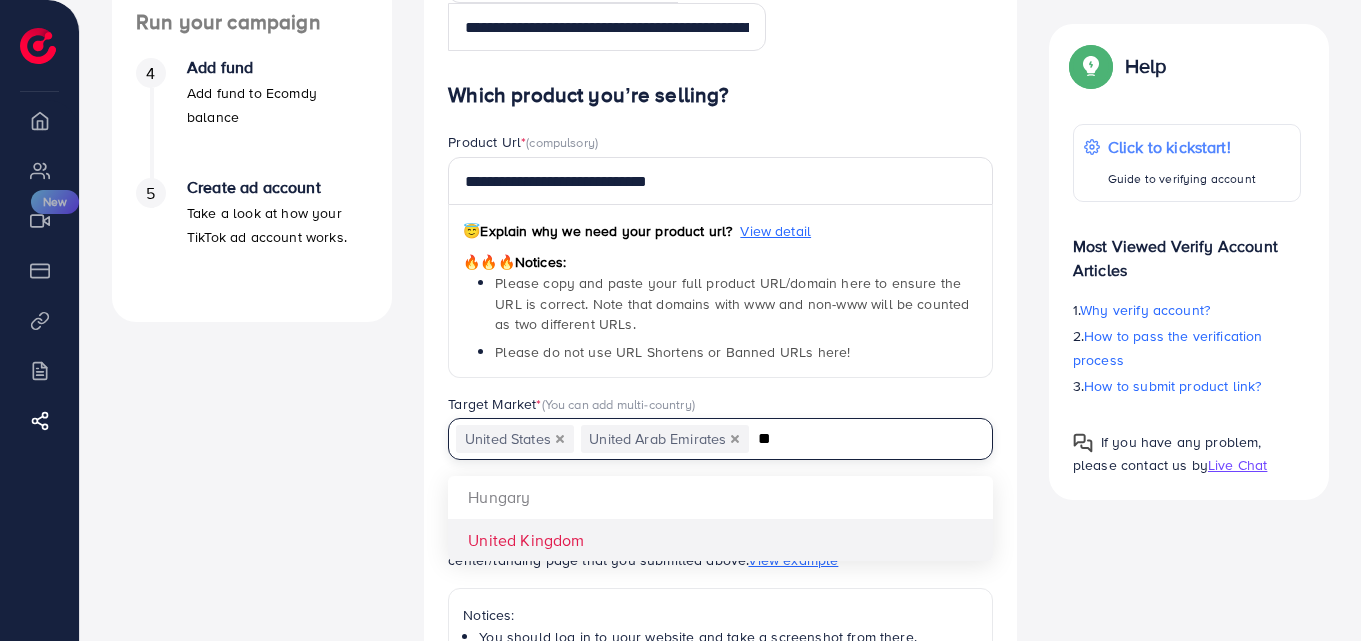 type on "**" 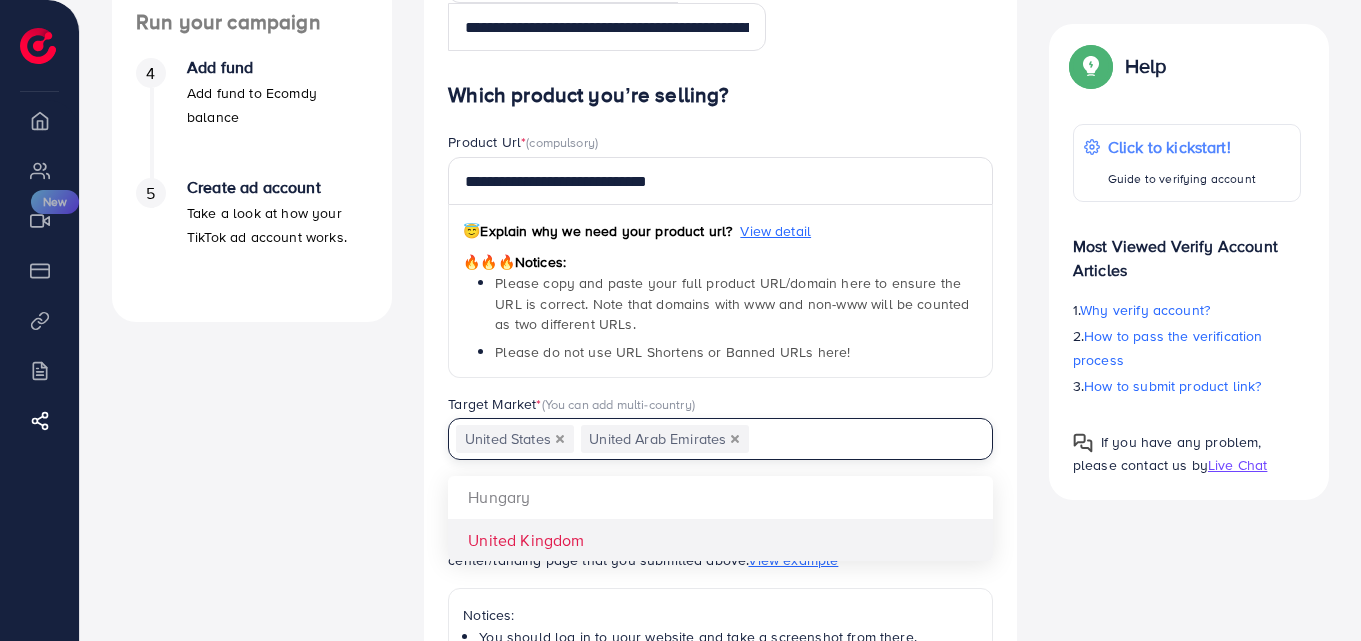 click on "**********" at bounding box center [720, 541] 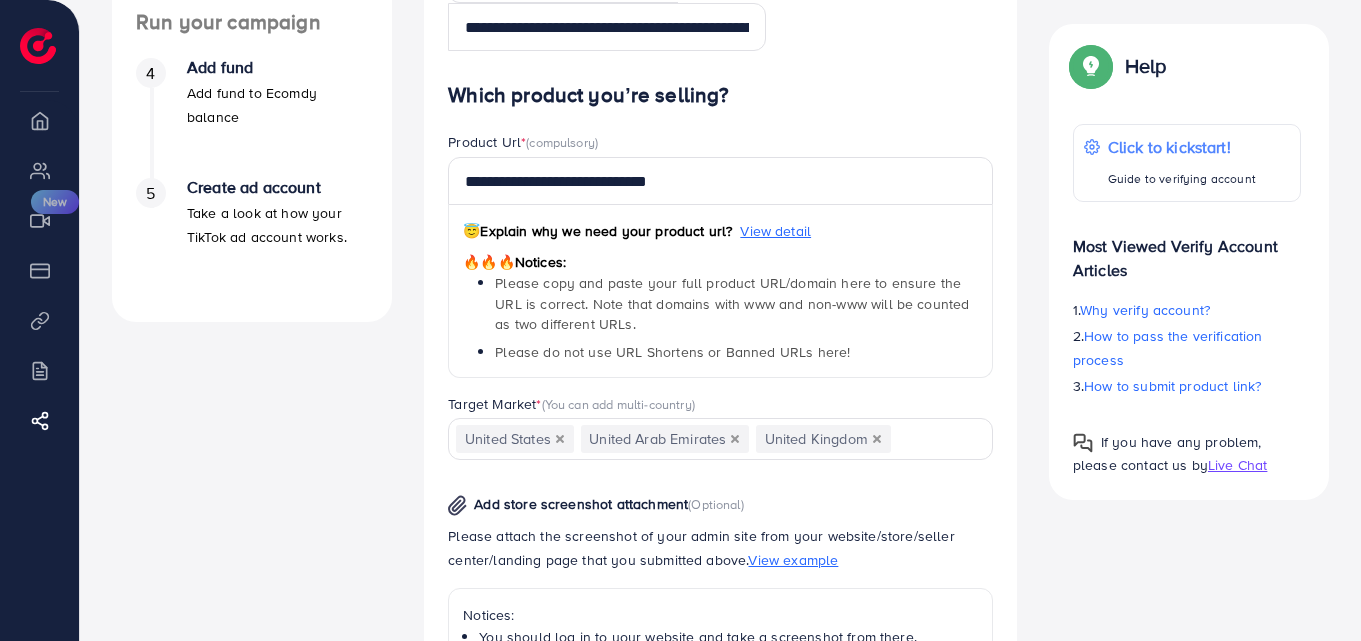 drag, startPoint x: 1359, startPoint y: 331, endPoint x: 1360, endPoint y: 346, distance: 15.033297 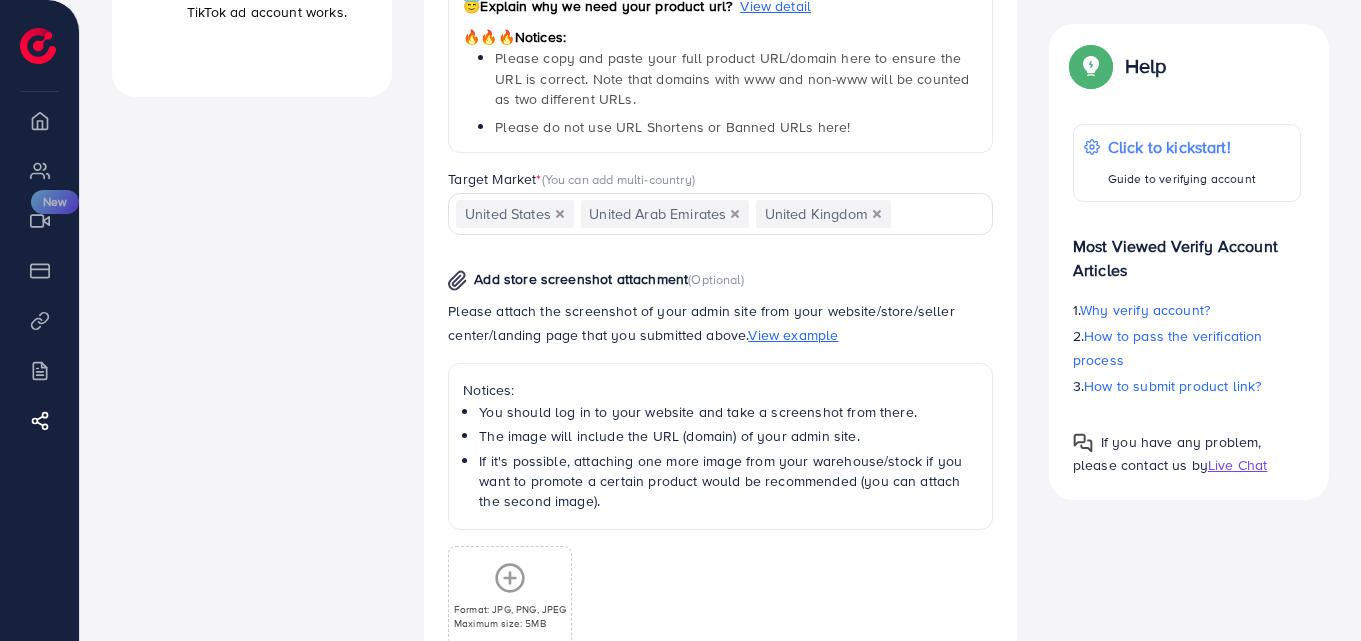 scroll, scrollTop: 839, scrollLeft: 0, axis: vertical 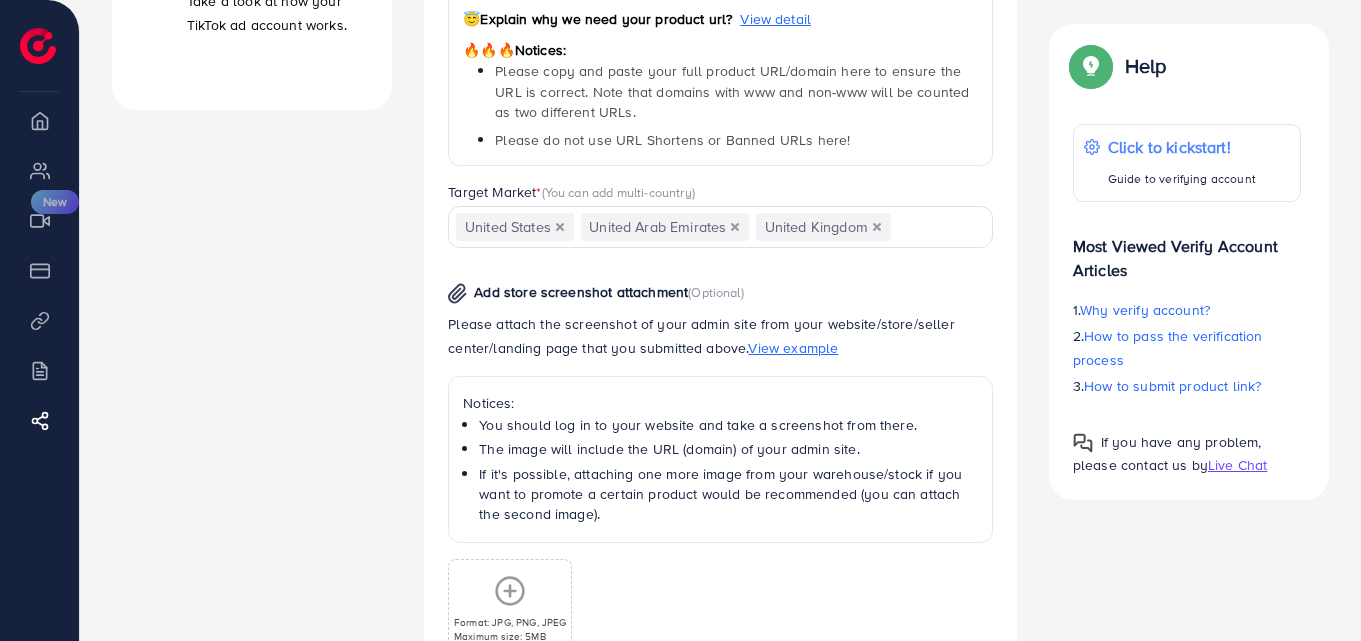click on "View example" at bounding box center [793, 348] 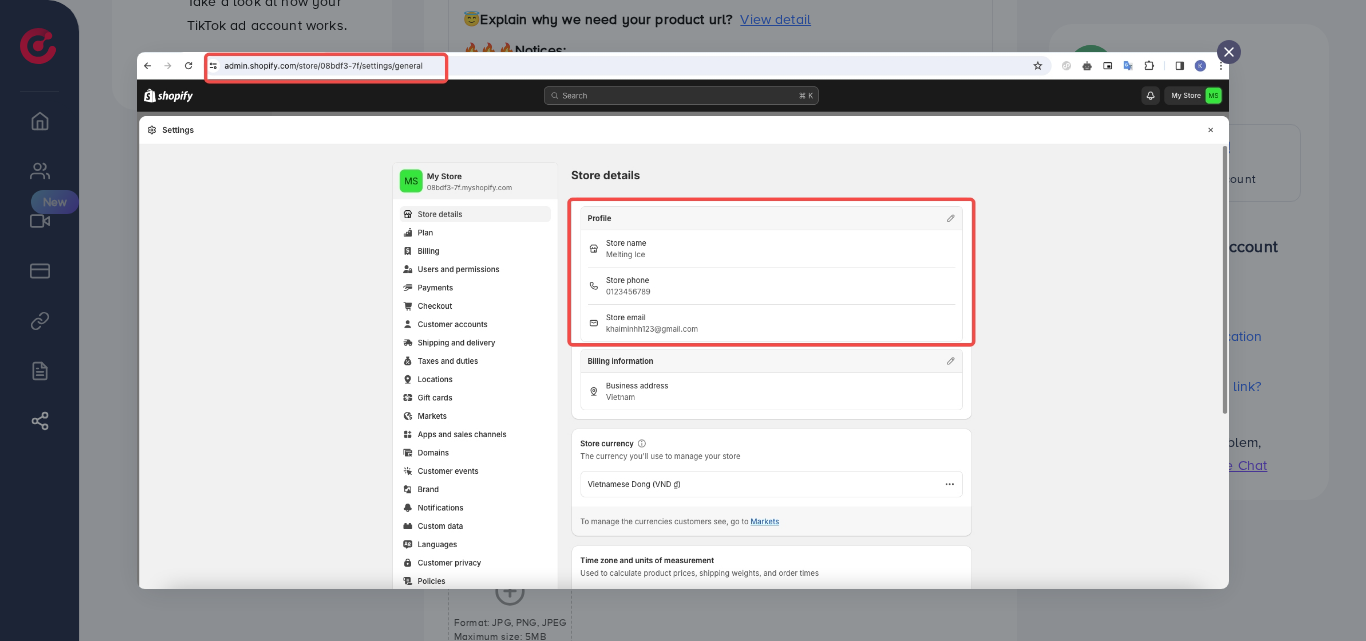 click 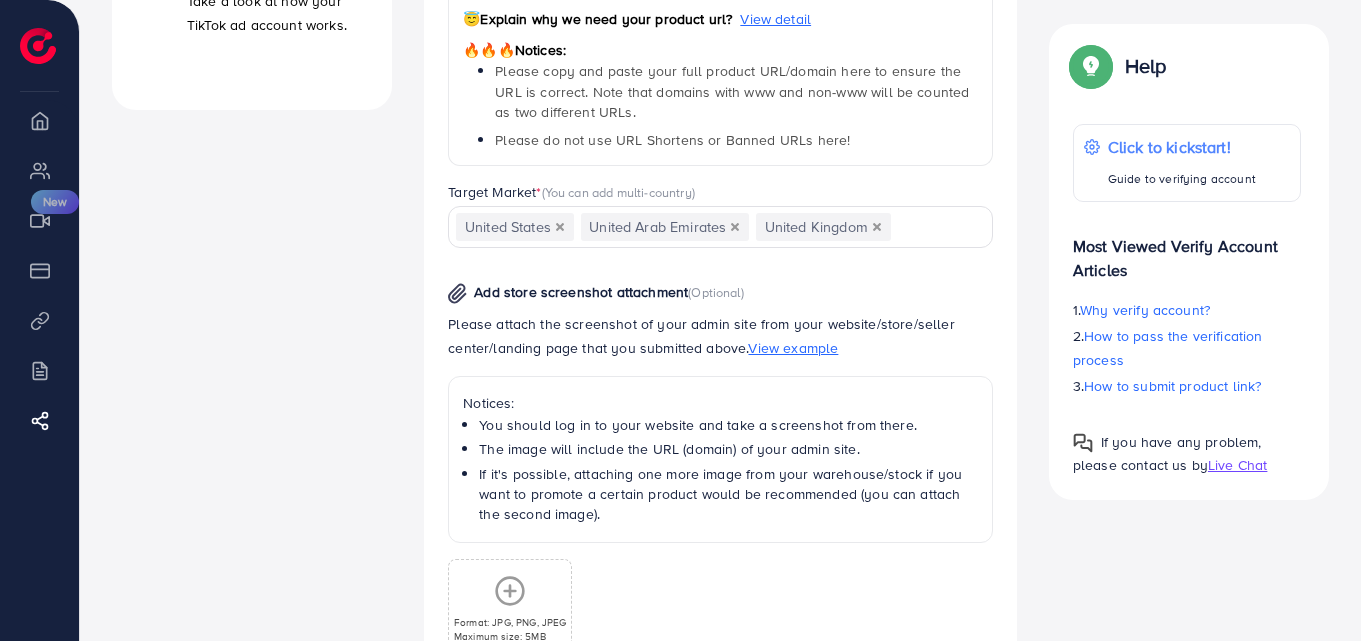 click 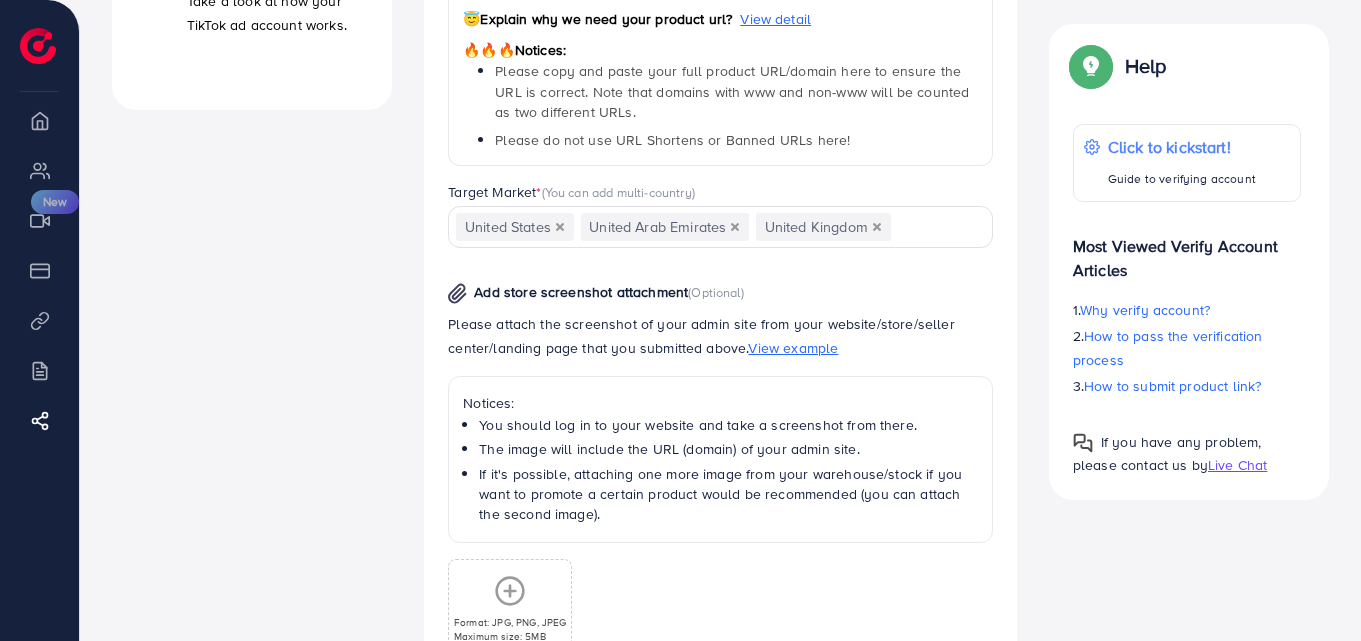 click 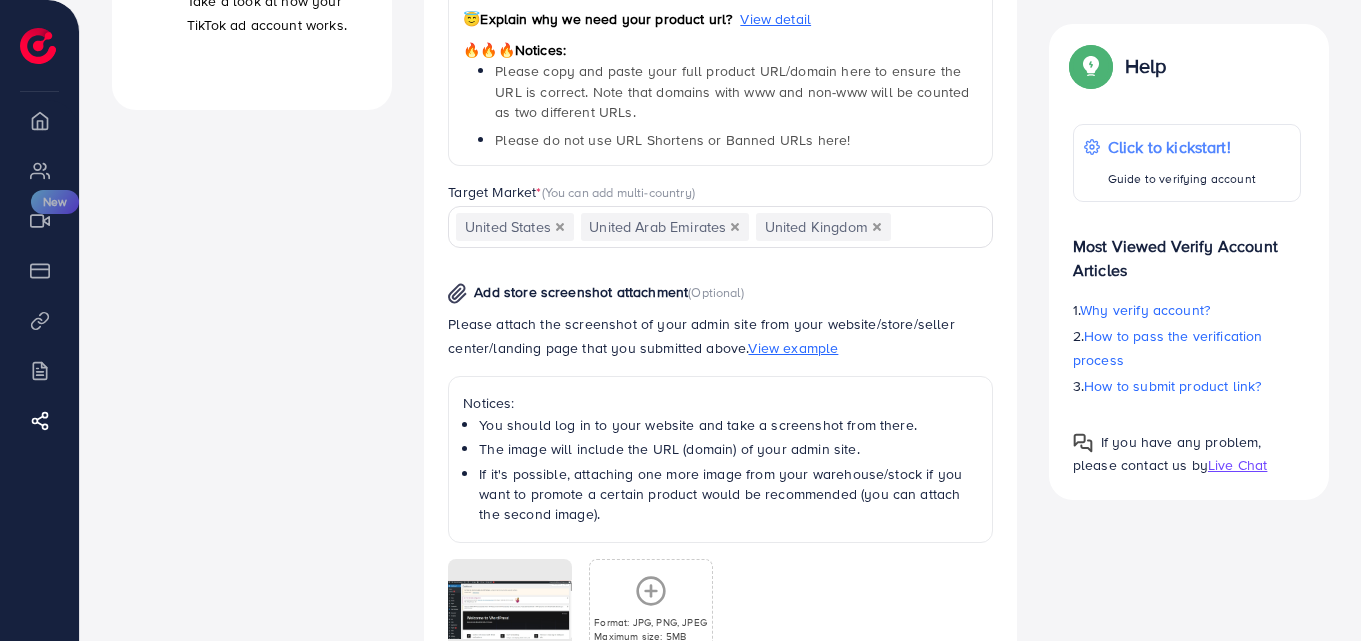 scroll, scrollTop: 1038, scrollLeft: 0, axis: vertical 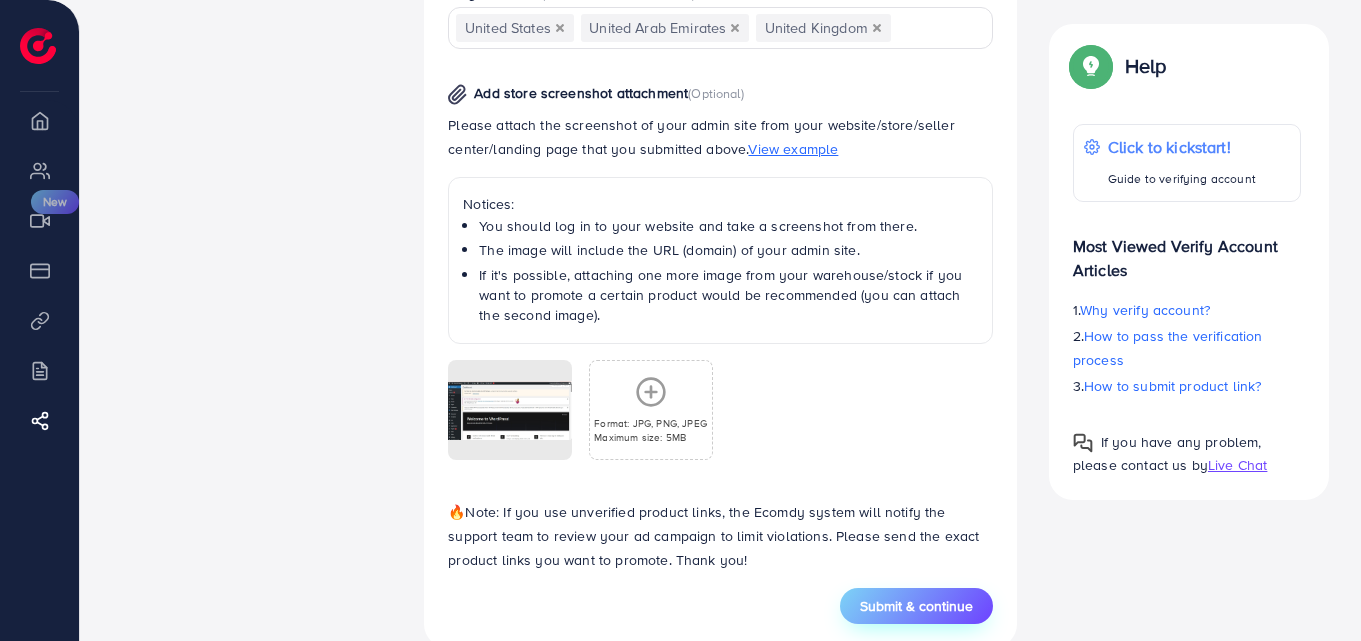 click on "Submit & continue" at bounding box center [916, 606] 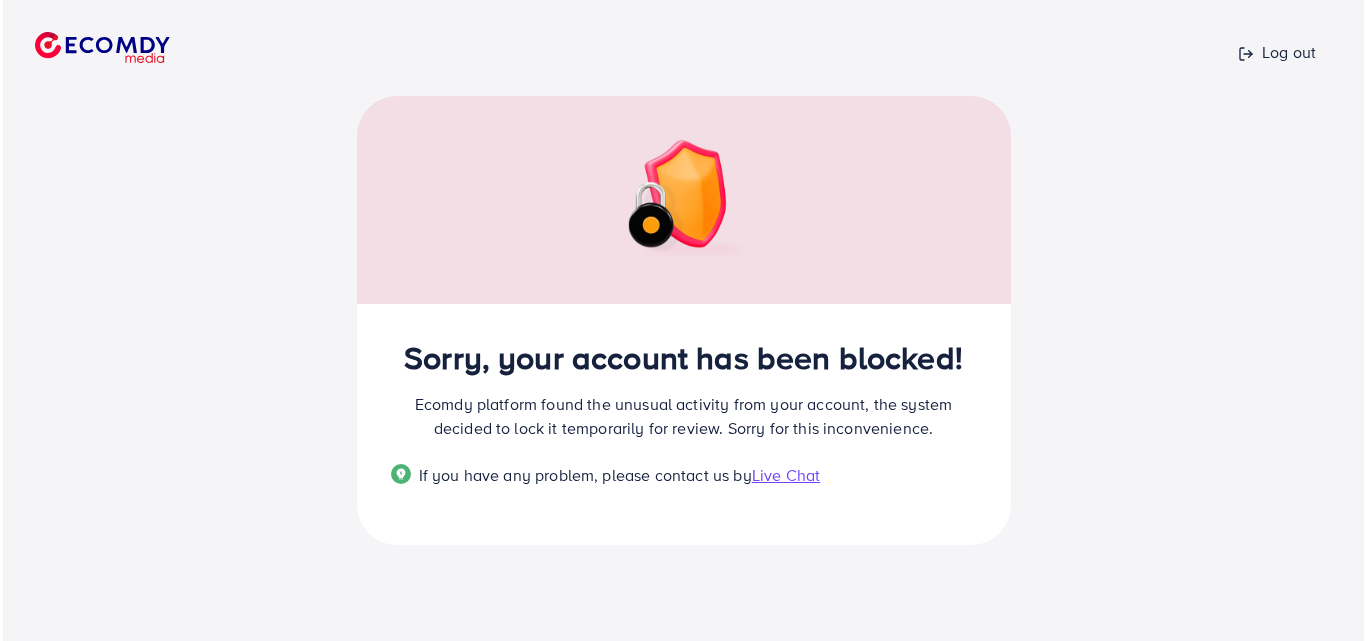 scroll, scrollTop: 0, scrollLeft: 0, axis: both 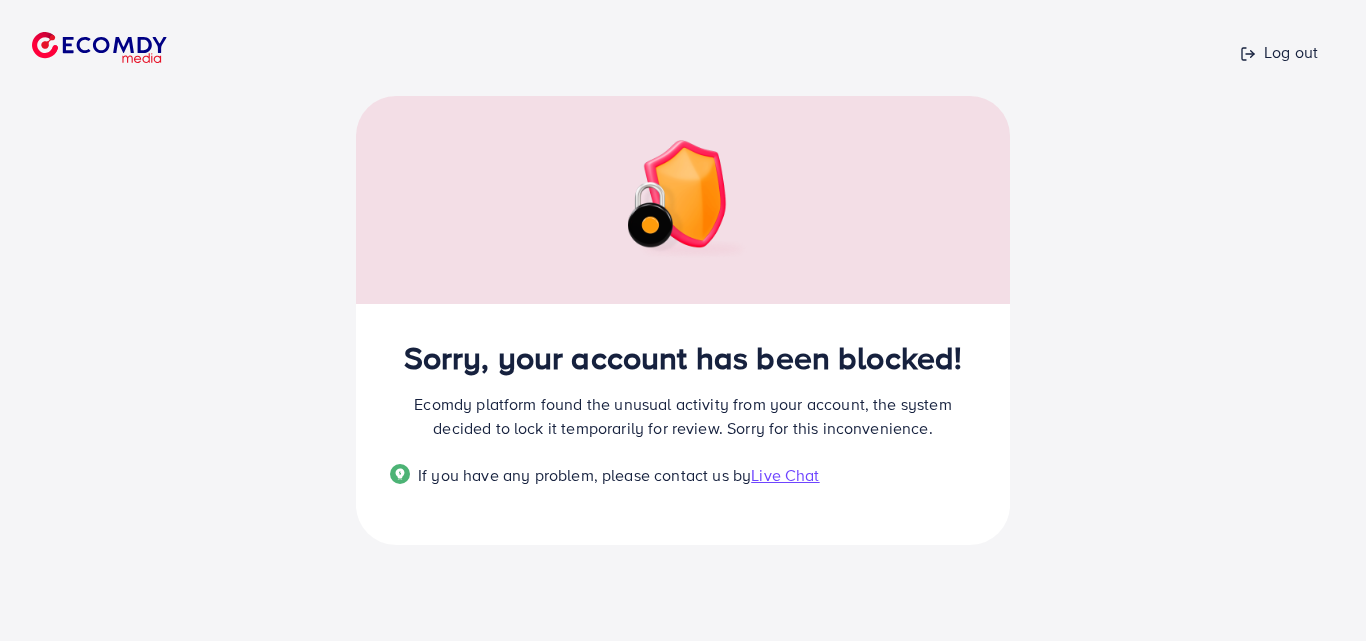click on "Live Chat" at bounding box center (785, 475) 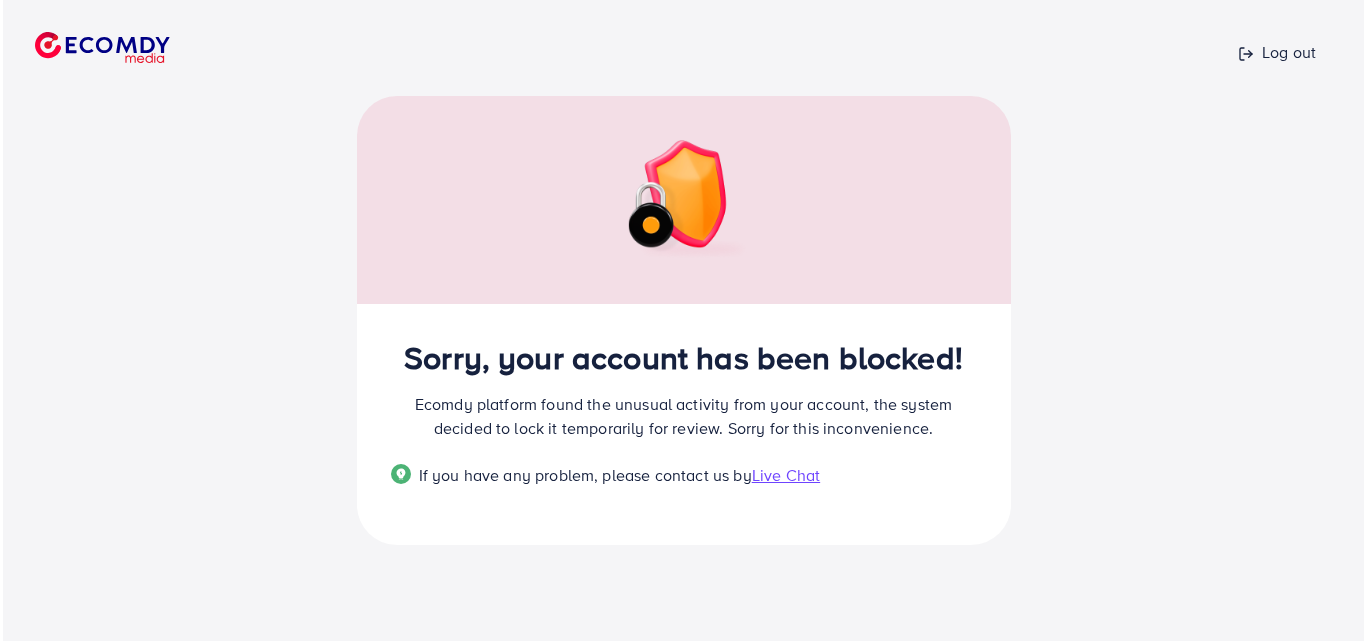 scroll, scrollTop: 0, scrollLeft: 0, axis: both 